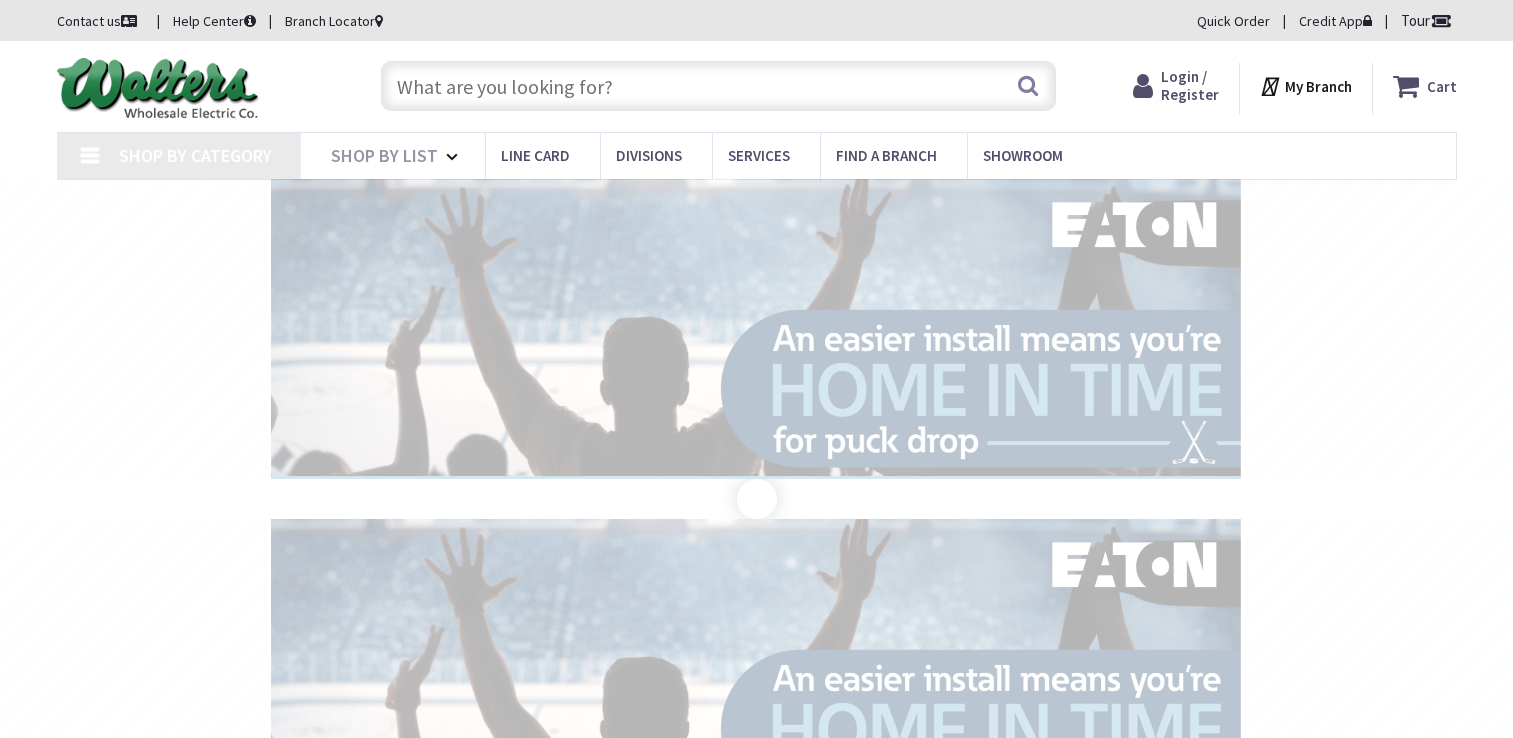 scroll, scrollTop: 0, scrollLeft: 0, axis: both 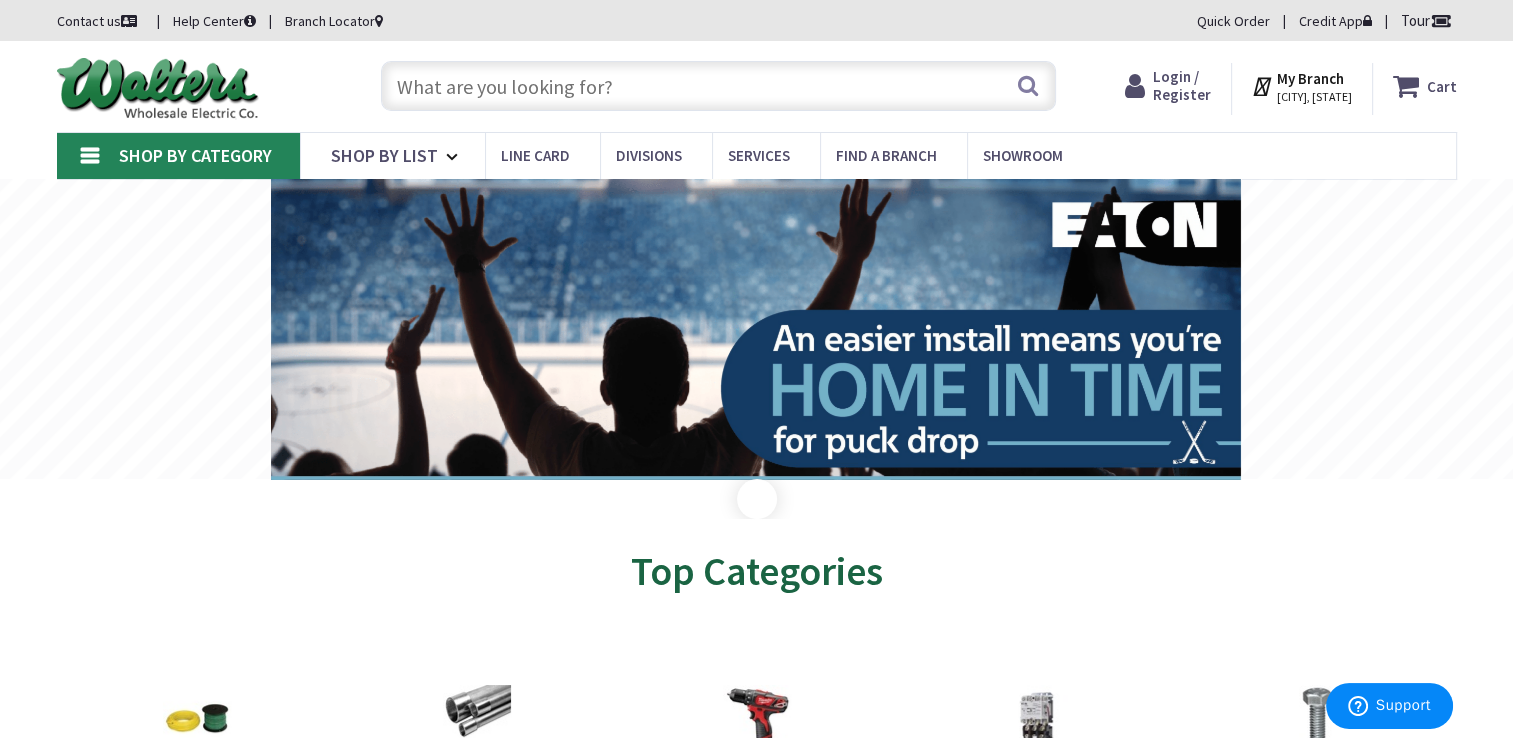 click at bounding box center (718, 86) 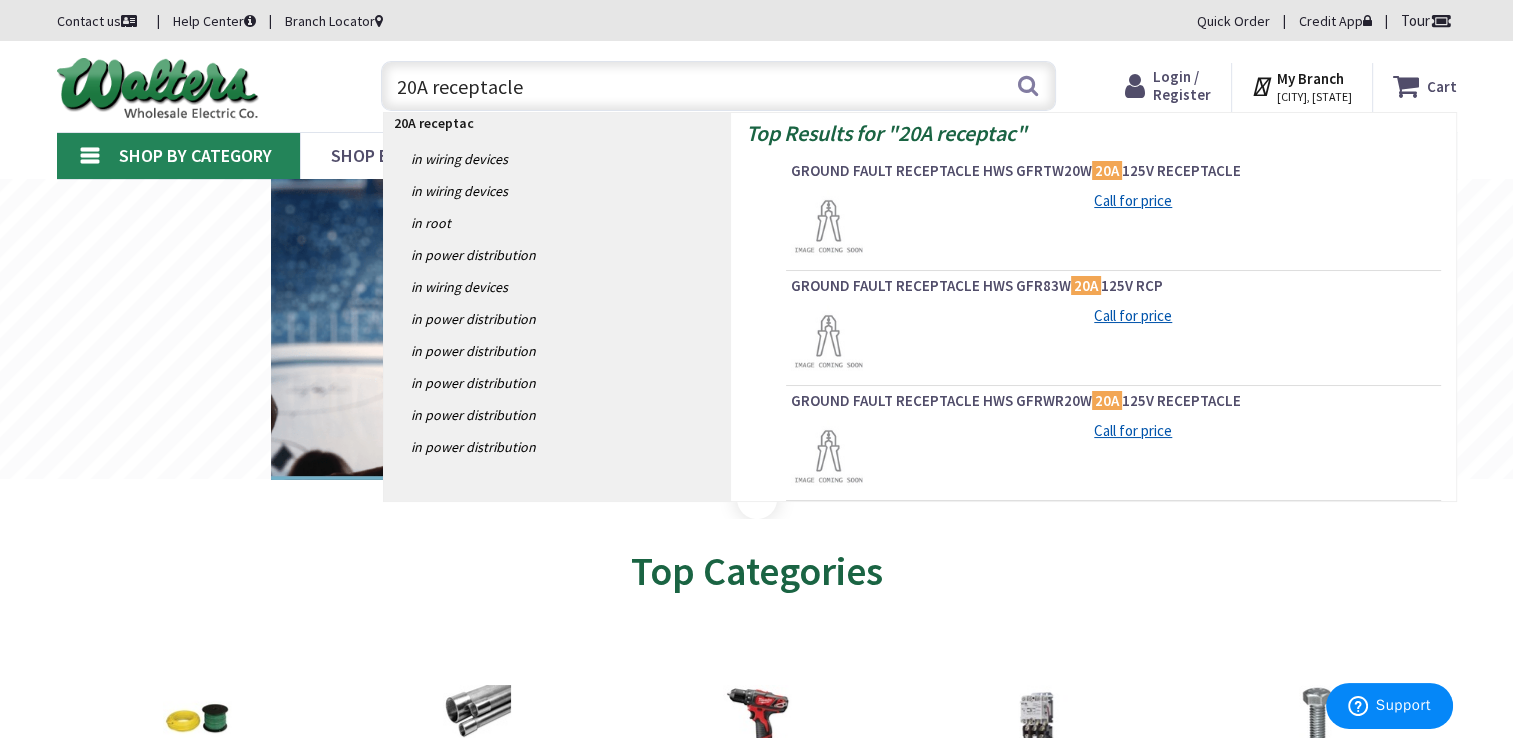 type on "20A receptacles" 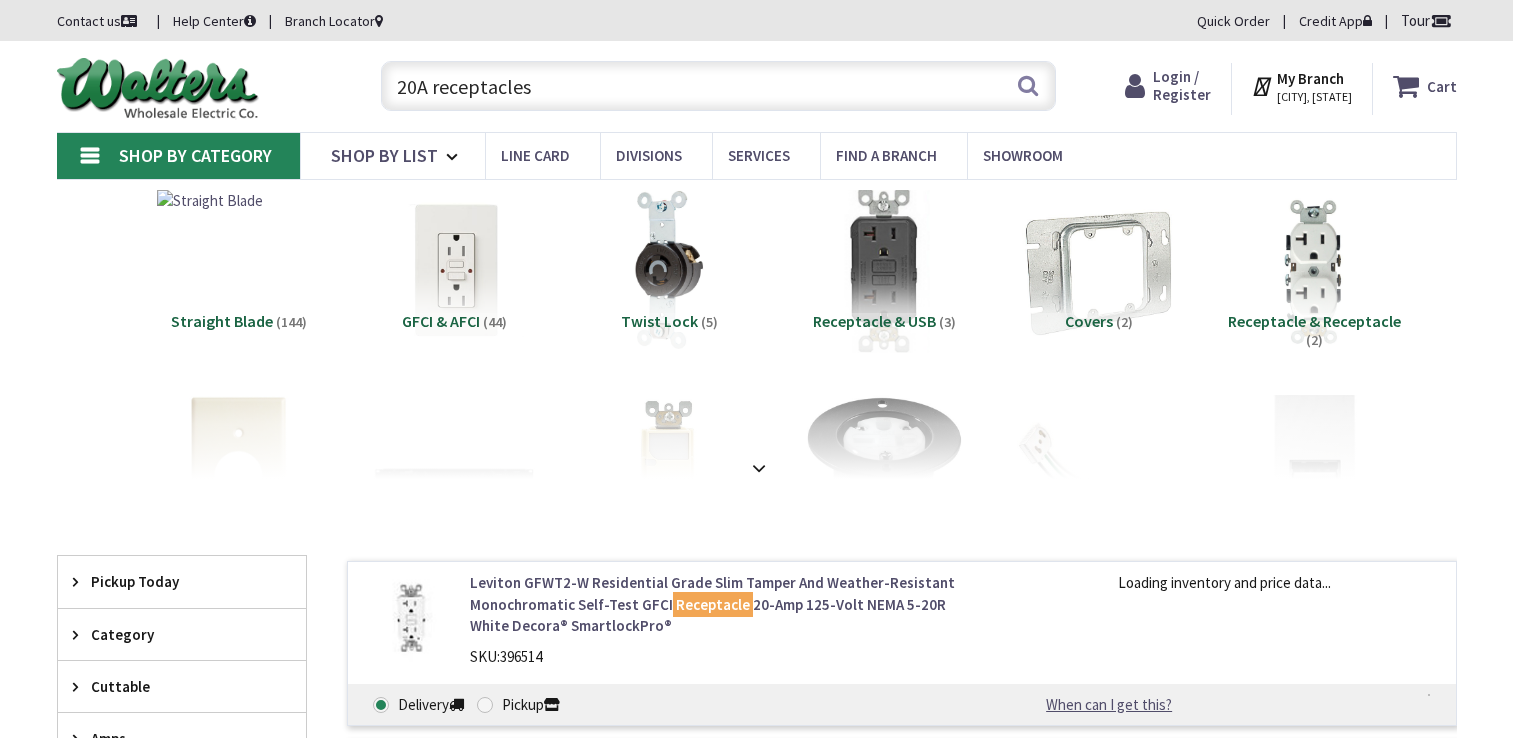 scroll, scrollTop: 0, scrollLeft: 0, axis: both 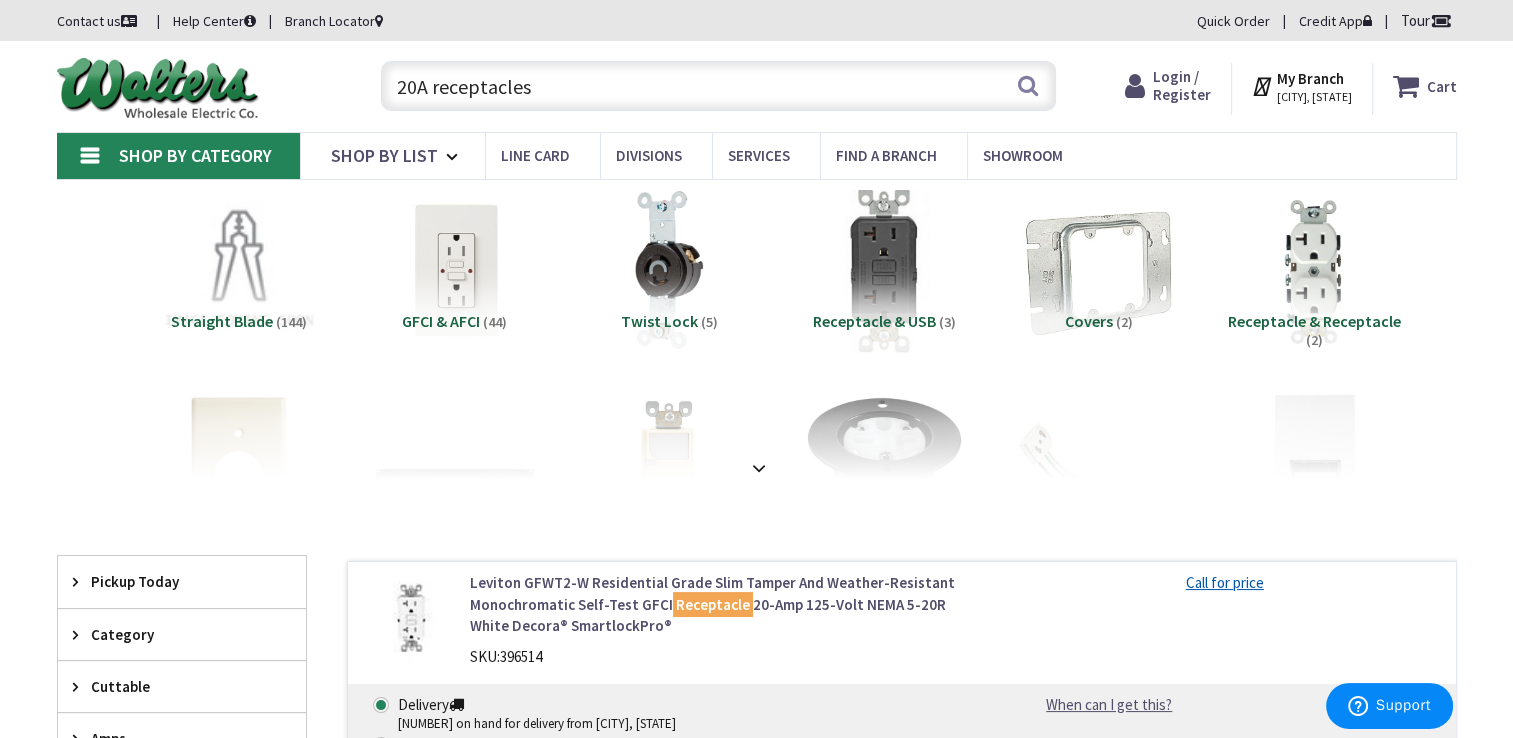 click on "20A receptacles" at bounding box center (718, 86) 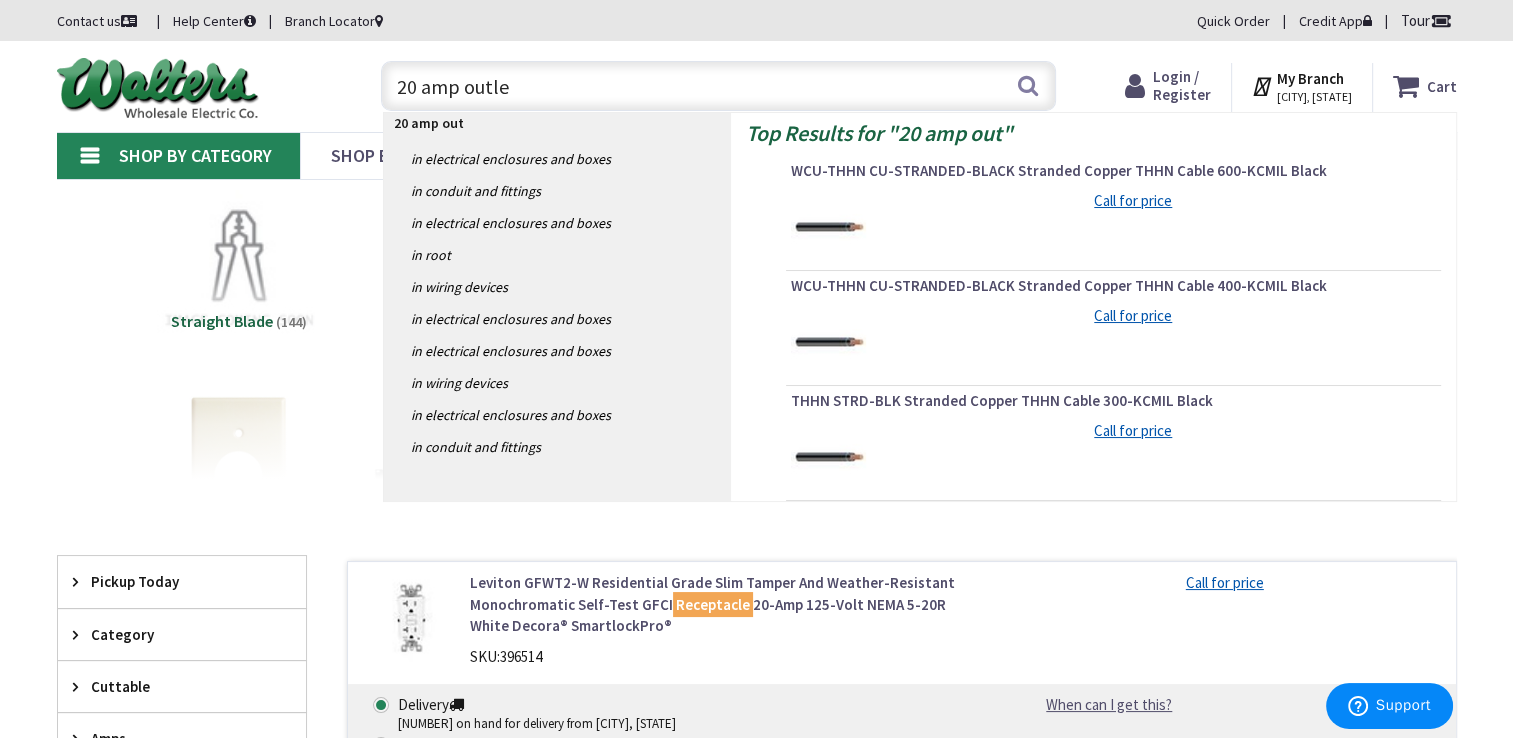 type on "20 amp outlet" 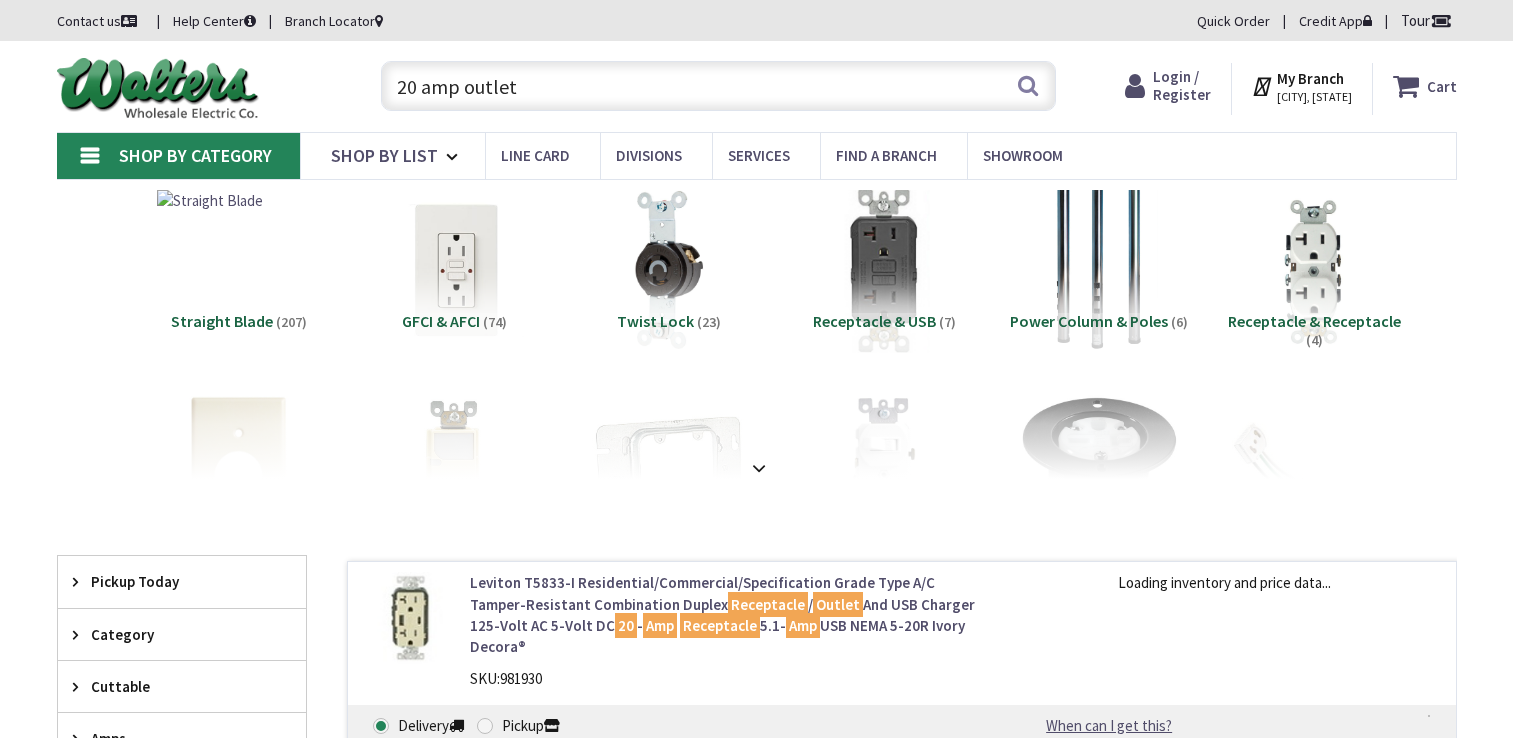 scroll, scrollTop: 0, scrollLeft: 0, axis: both 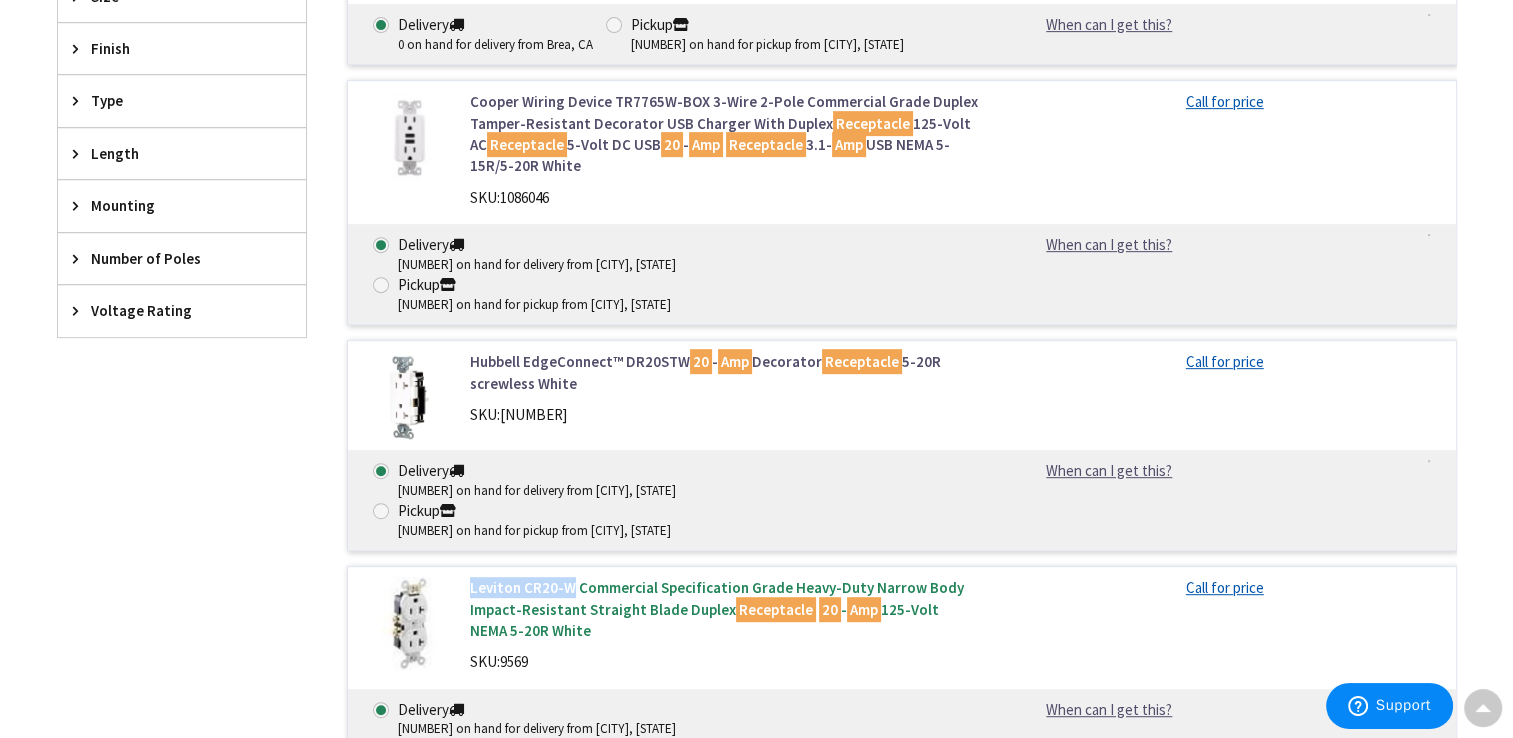 drag, startPoint x: 461, startPoint y: 486, endPoint x: 569, endPoint y: 488, distance: 108.01852 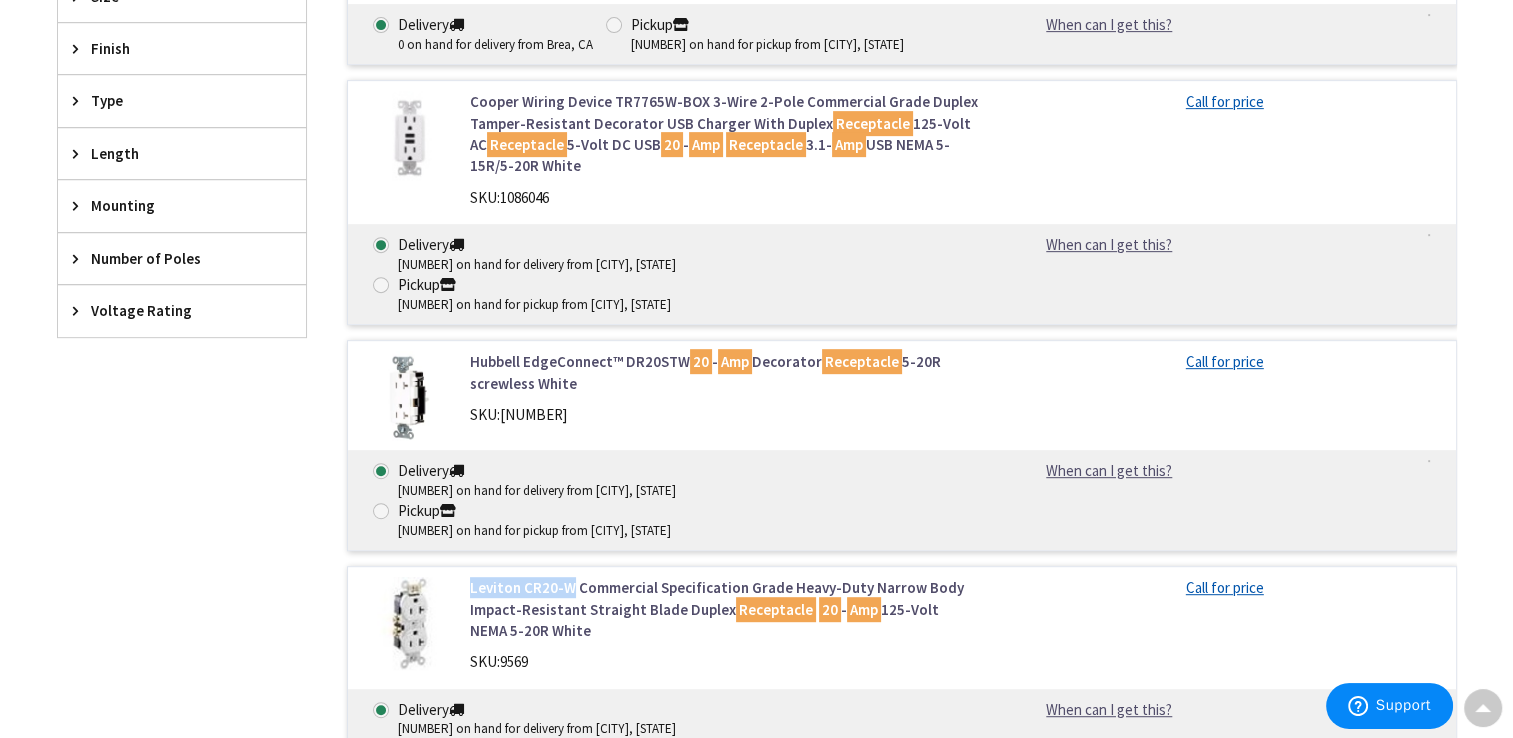 drag, startPoint x: 569, startPoint y: 488, endPoint x: 552, endPoint y: 488, distance: 17 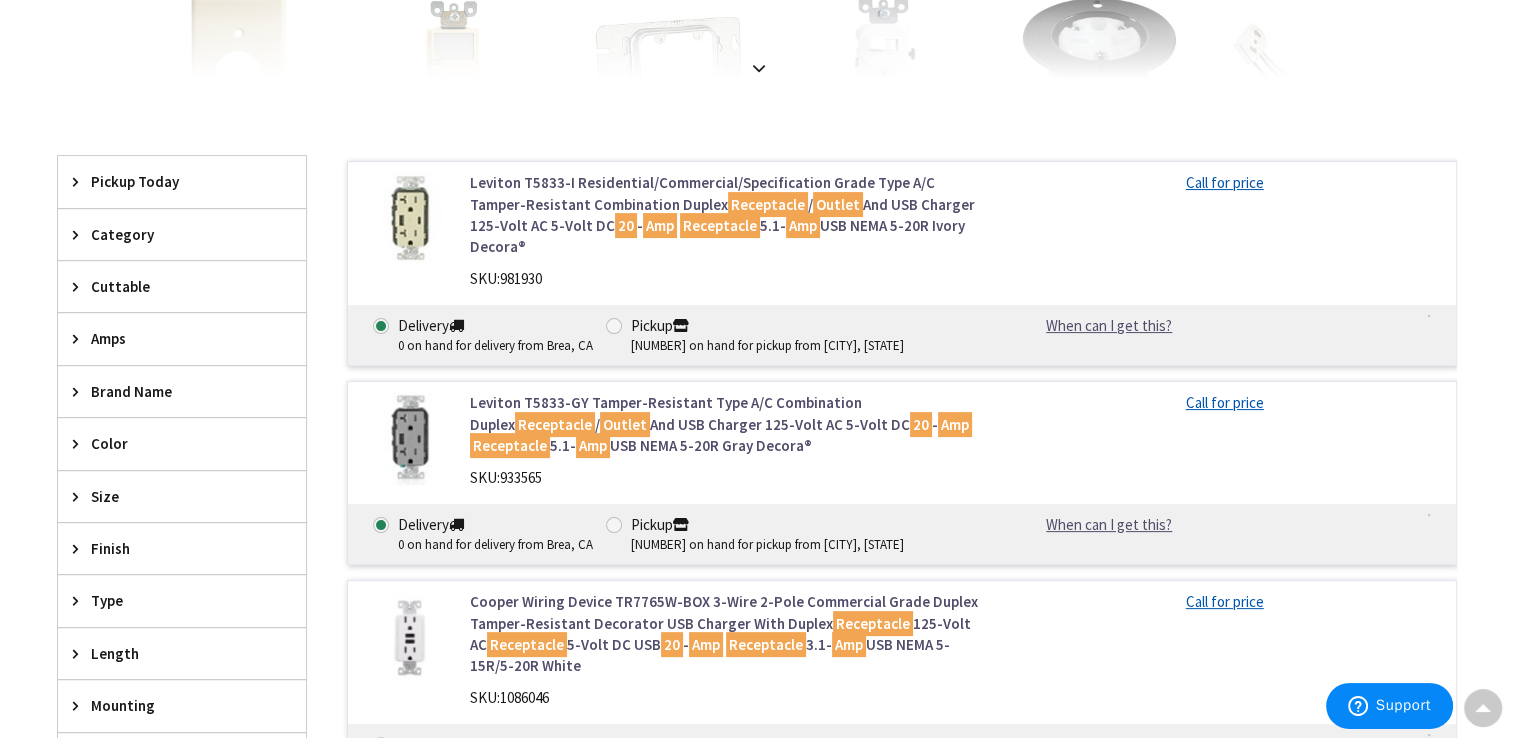 scroll, scrollTop: 0, scrollLeft: 0, axis: both 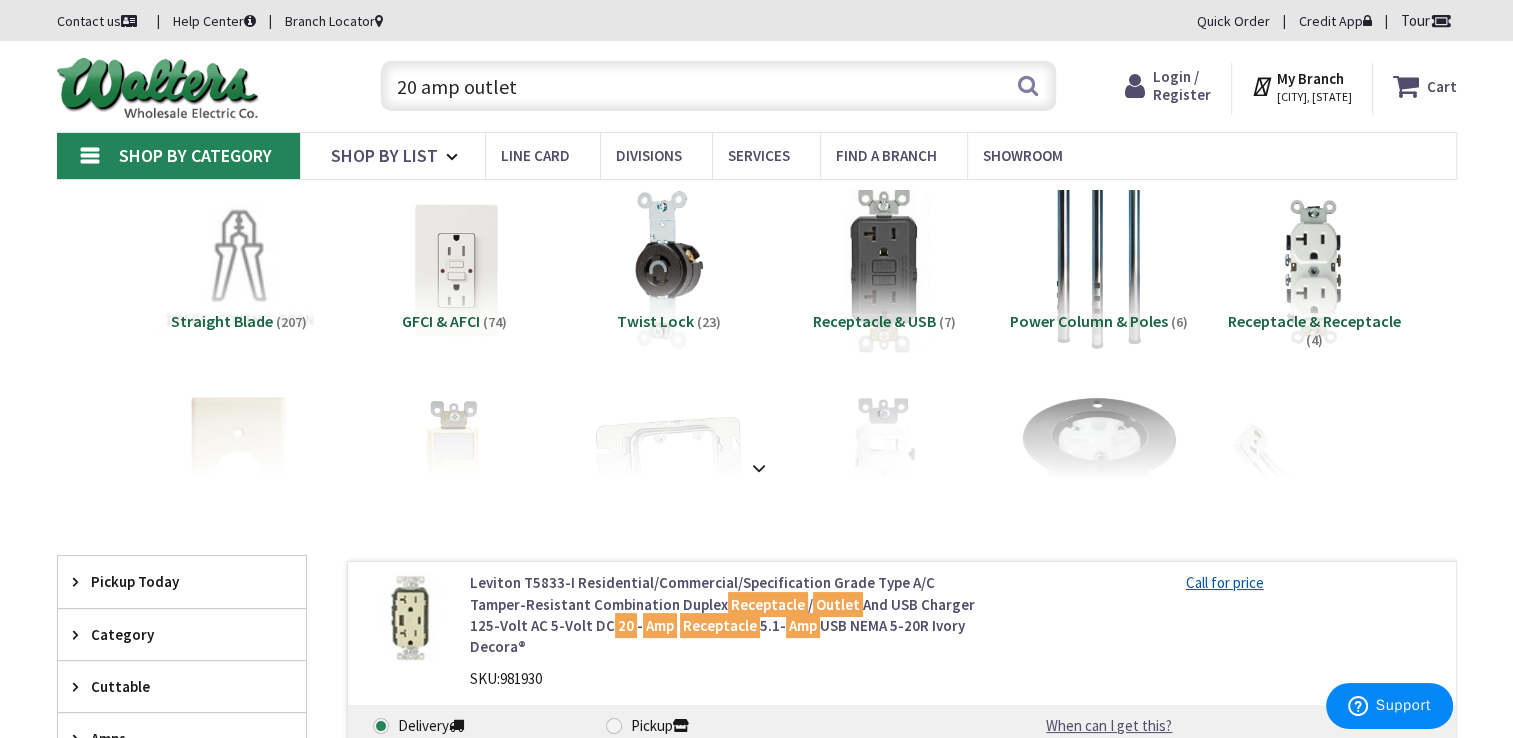 drag, startPoint x: 558, startPoint y: 104, endPoint x: 343, endPoint y: 100, distance: 215.0372 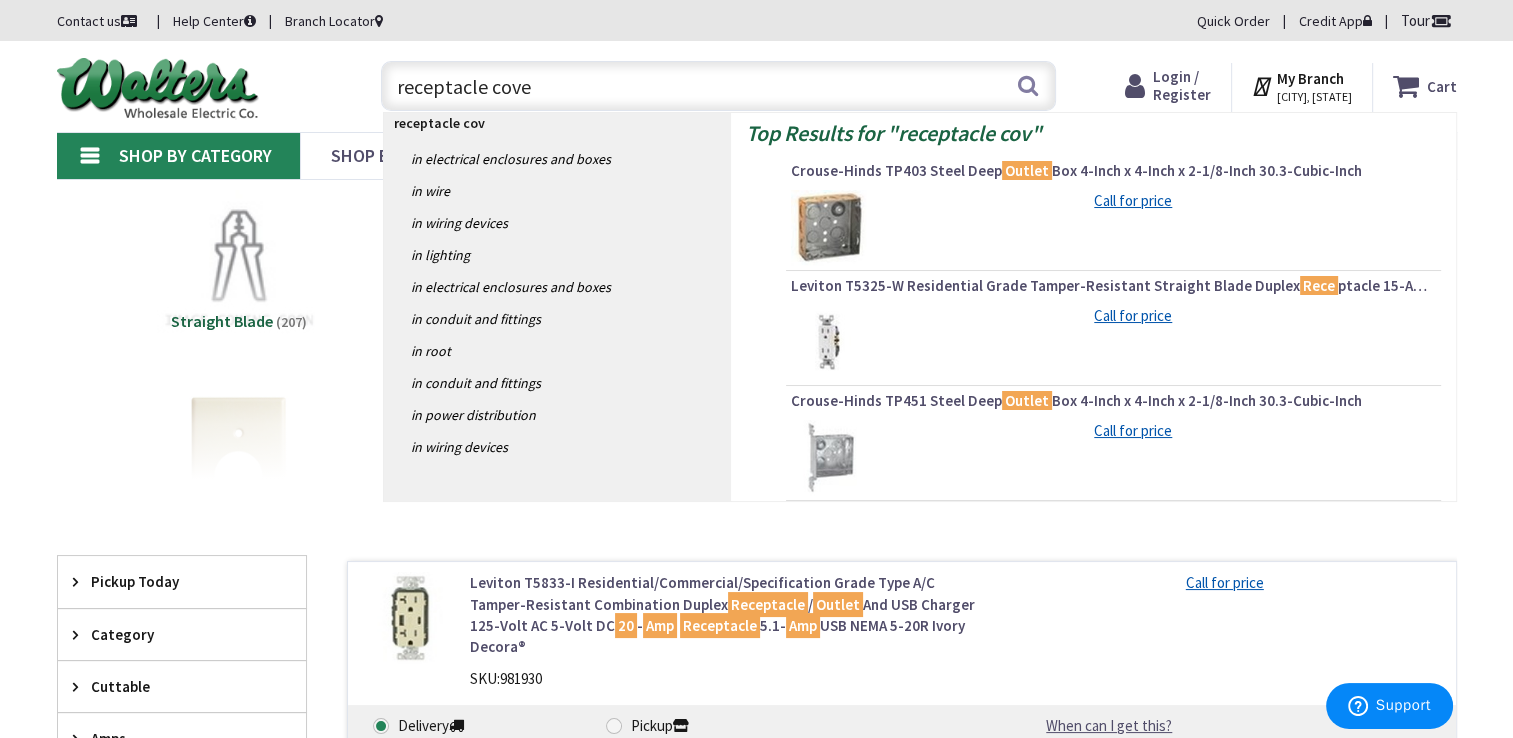 type on "receptacle cover" 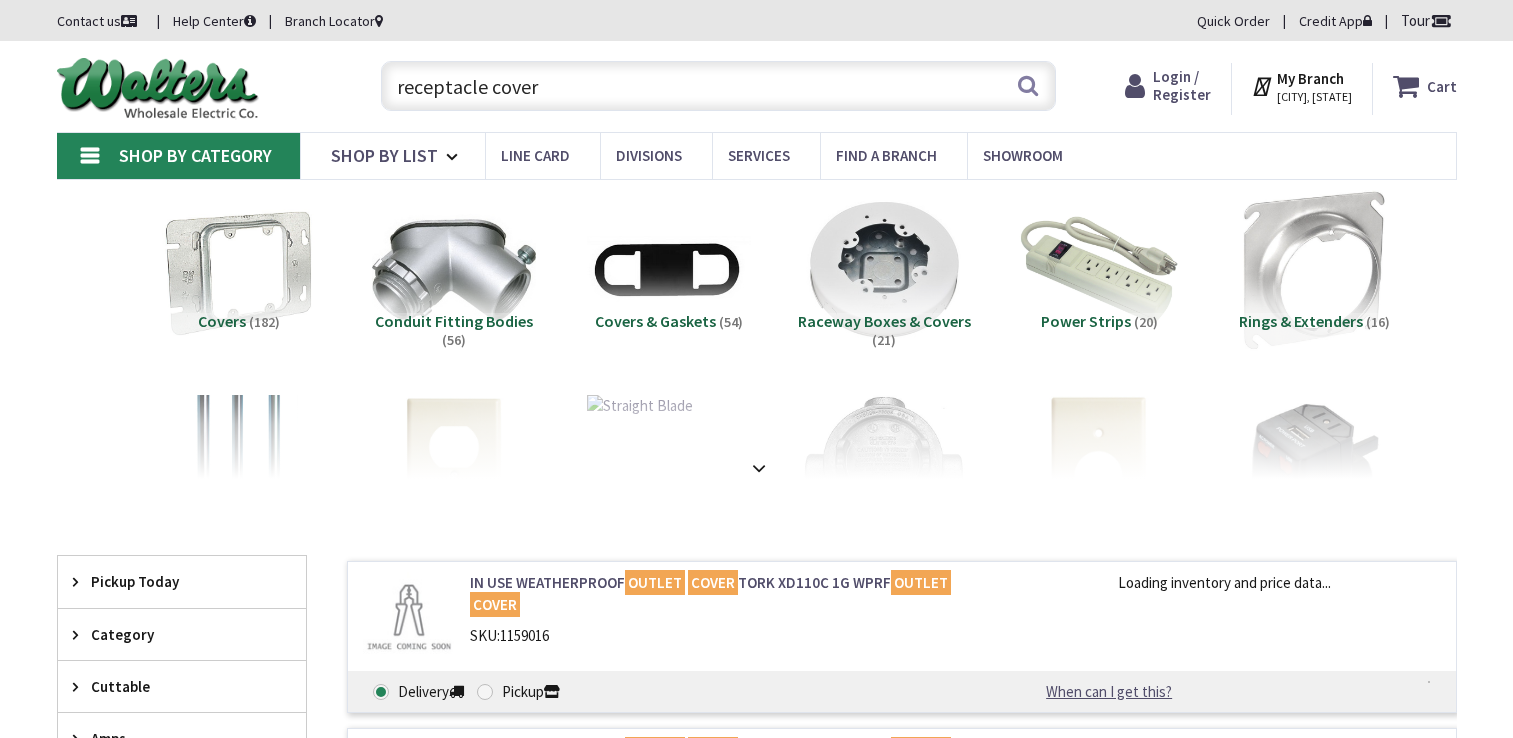 scroll, scrollTop: 0, scrollLeft: 0, axis: both 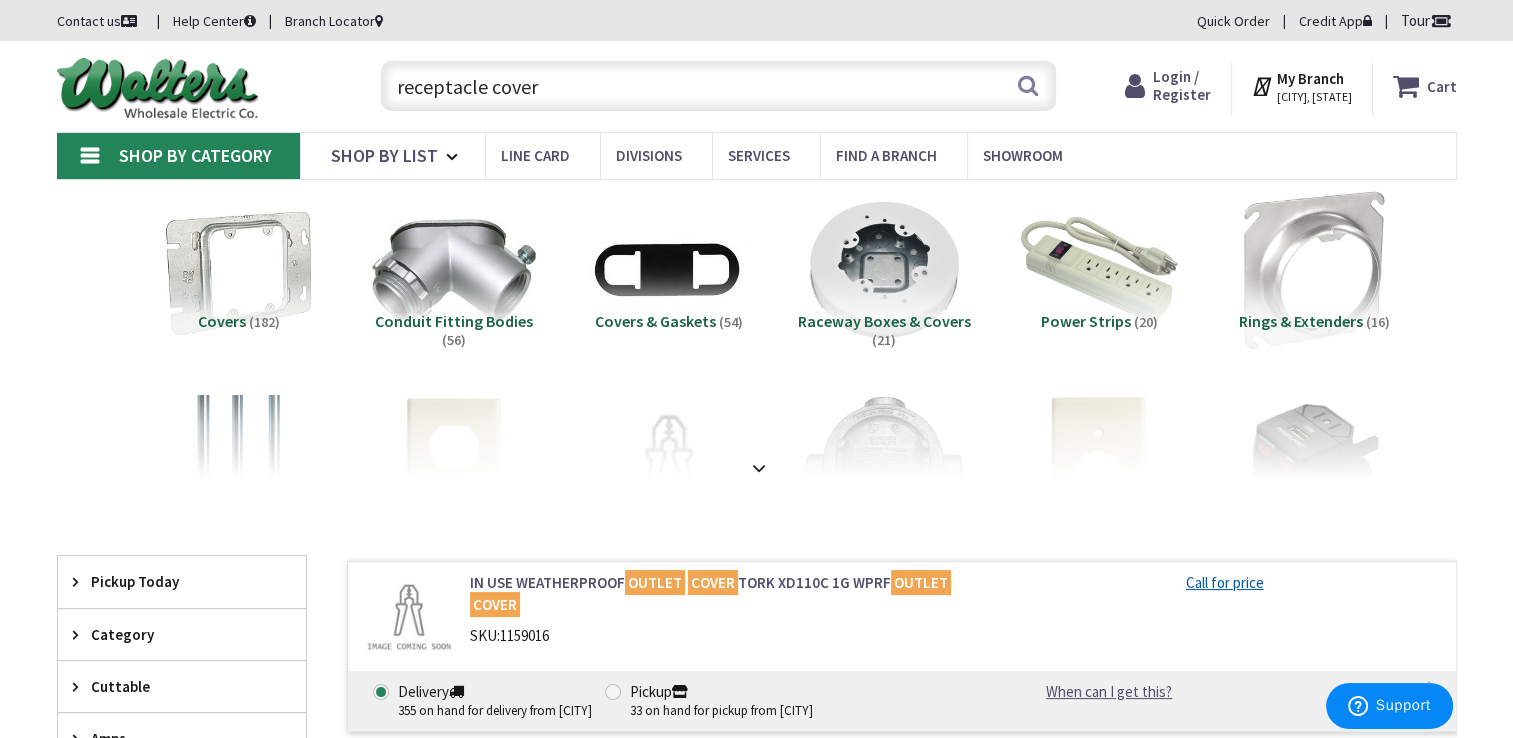 drag, startPoint x: 553, startPoint y: 80, endPoint x: 376, endPoint y: 81, distance: 177.00282 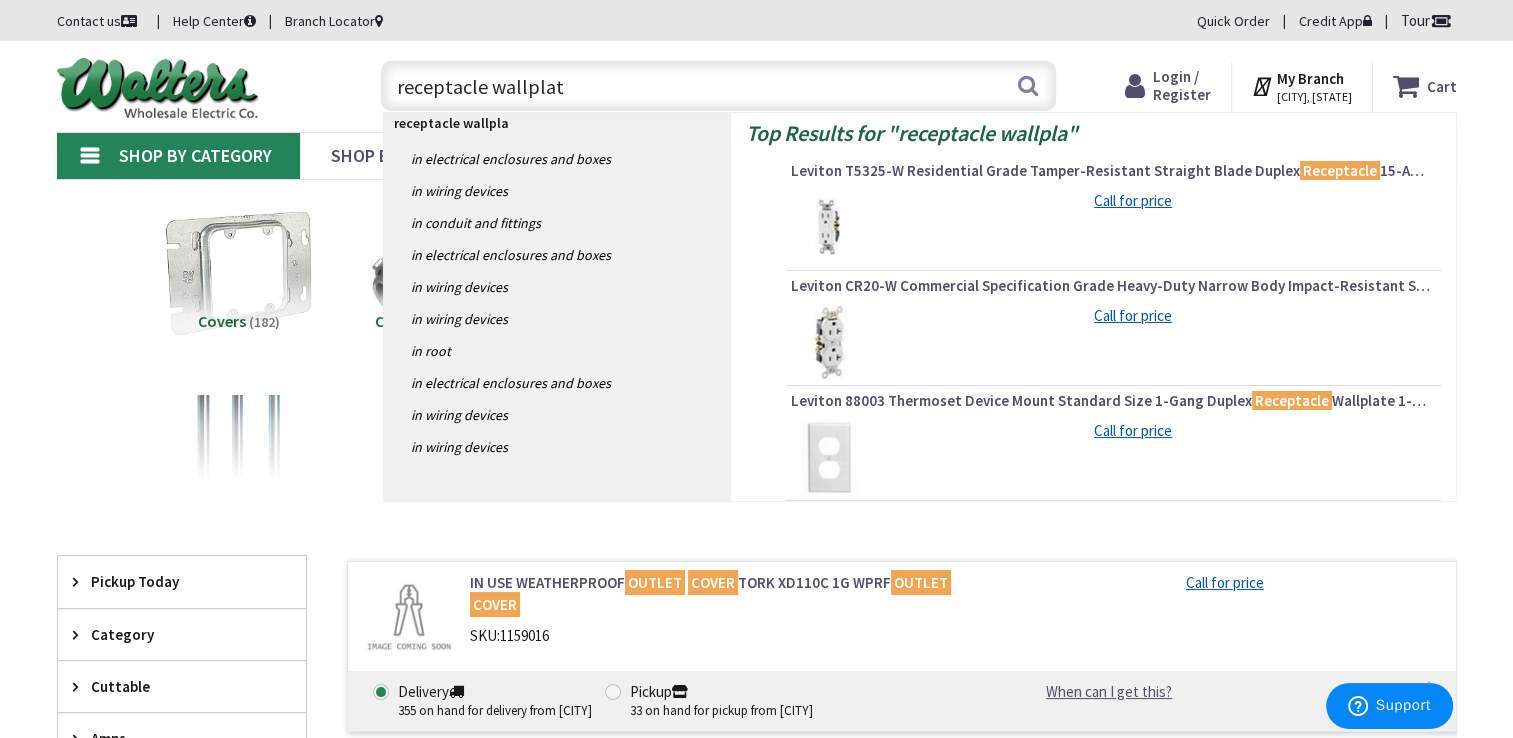 type on "receptacle wallplate" 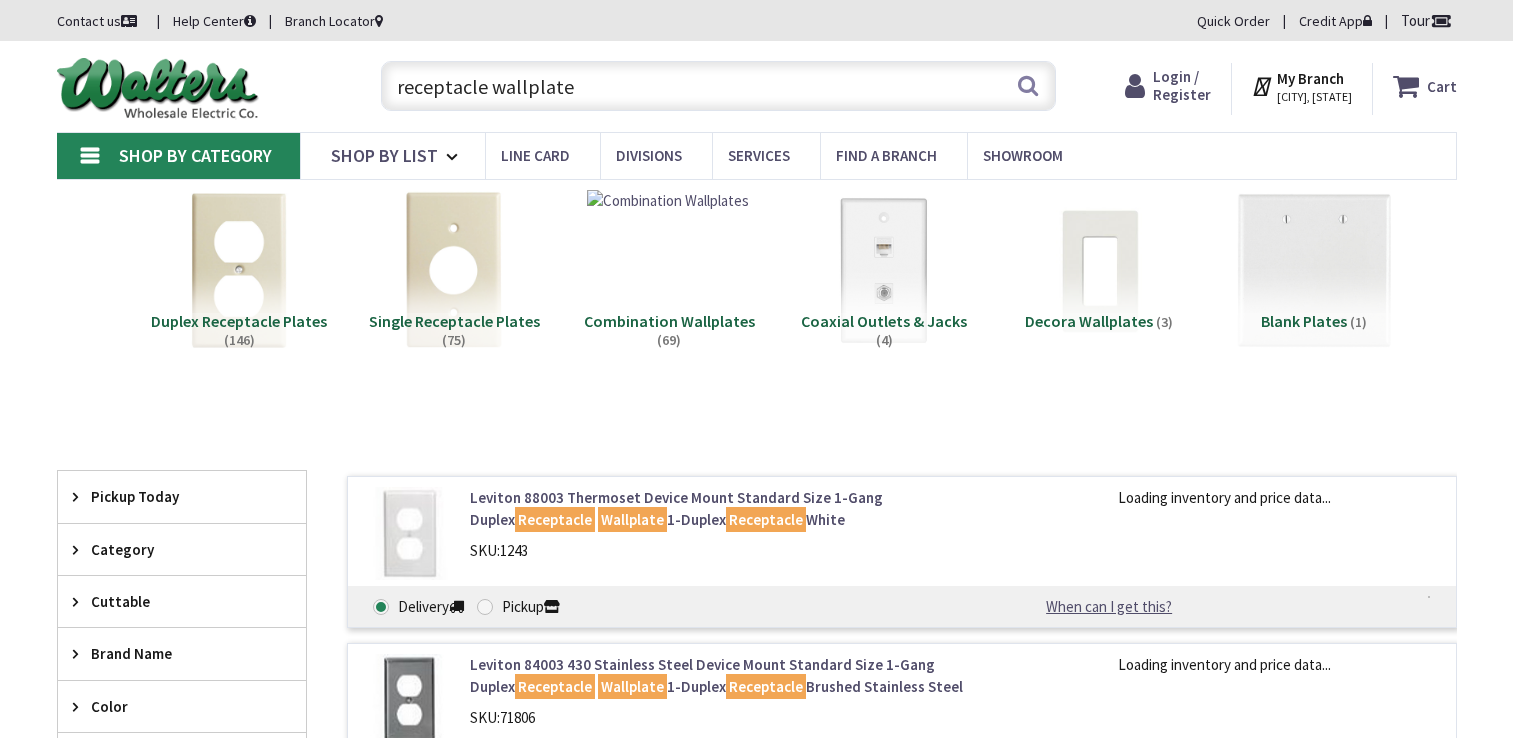scroll, scrollTop: 0, scrollLeft: 0, axis: both 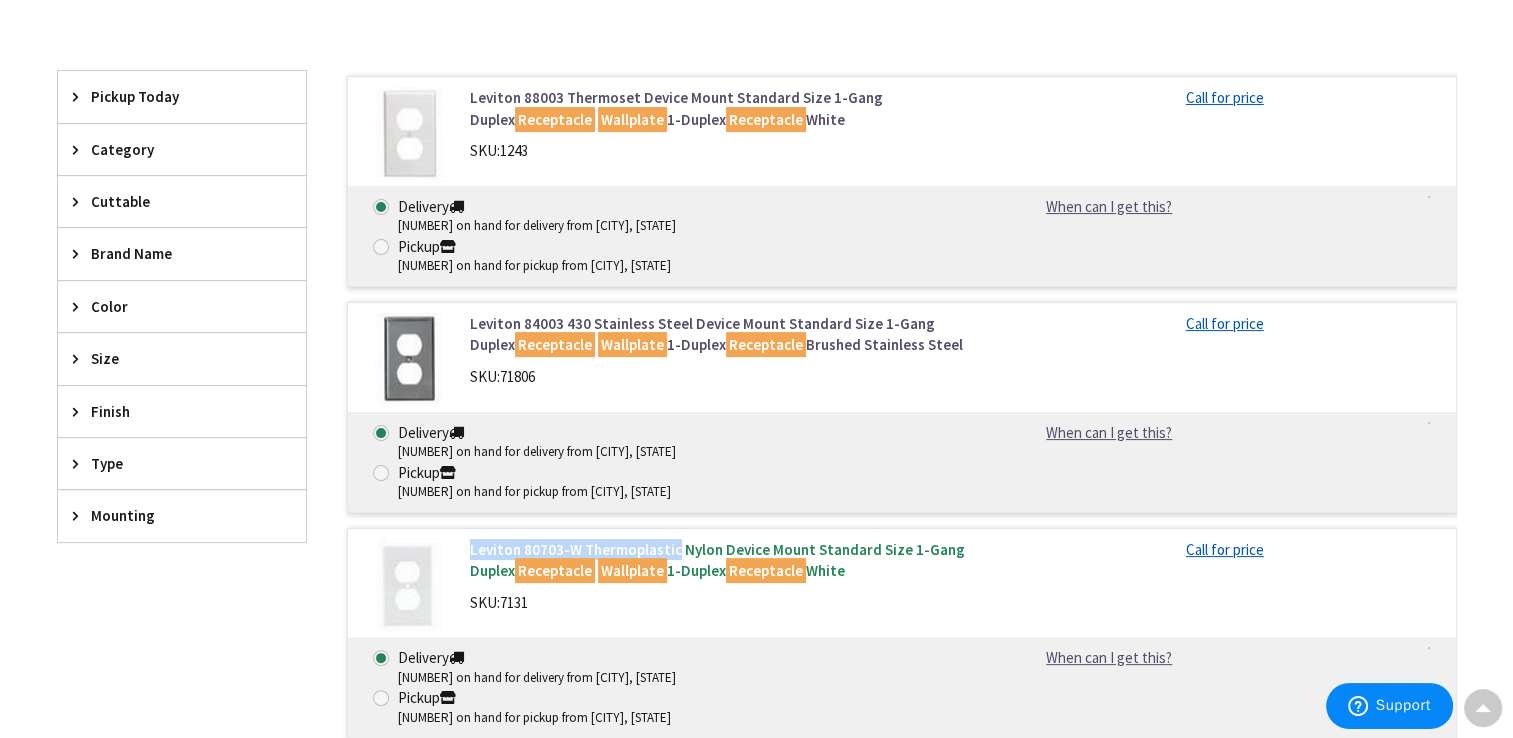 drag, startPoint x: 457, startPoint y: 469, endPoint x: 672, endPoint y: 466, distance: 215.02094 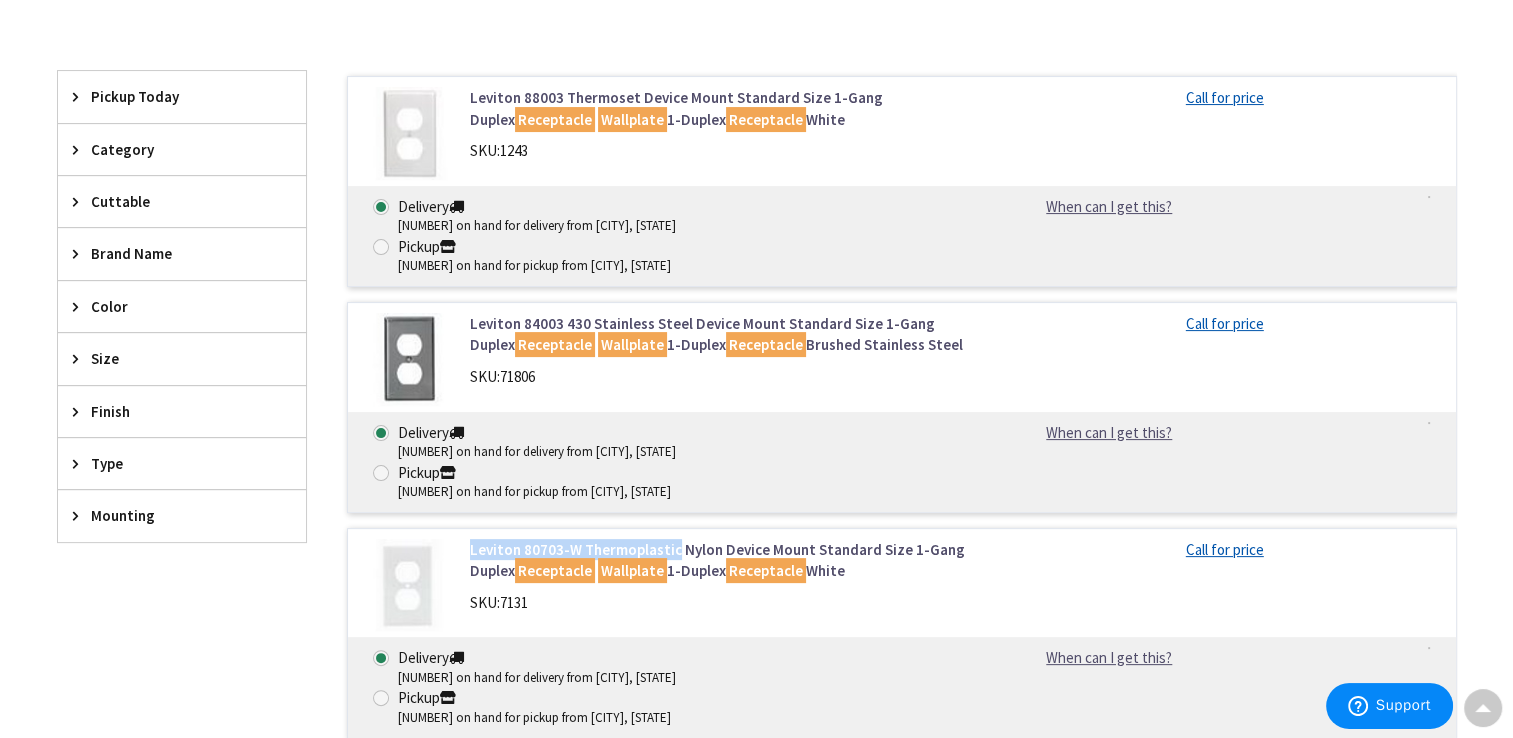 drag, startPoint x: 672, startPoint y: 466, endPoint x: 626, endPoint y: 470, distance: 46.173584 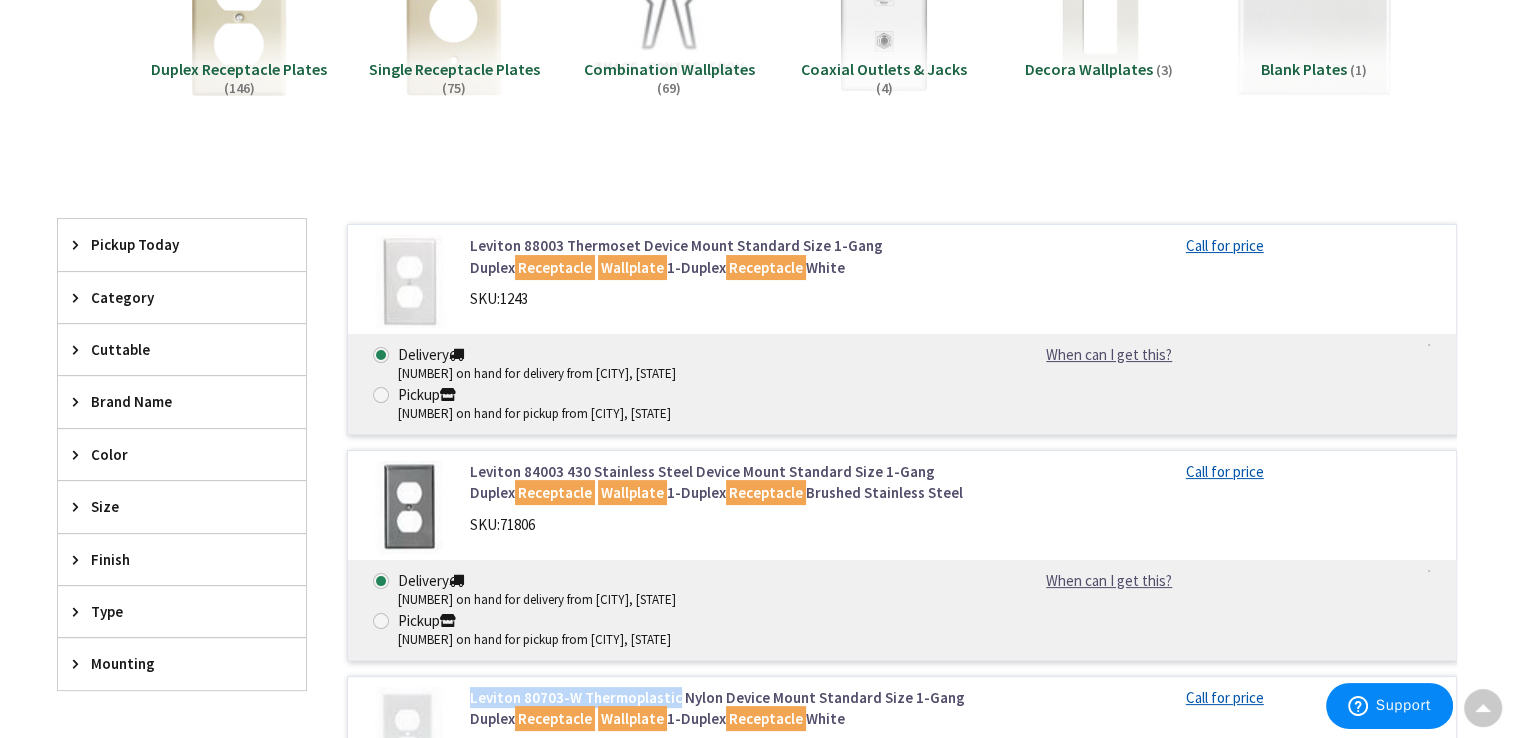 scroll, scrollTop: 100, scrollLeft: 0, axis: vertical 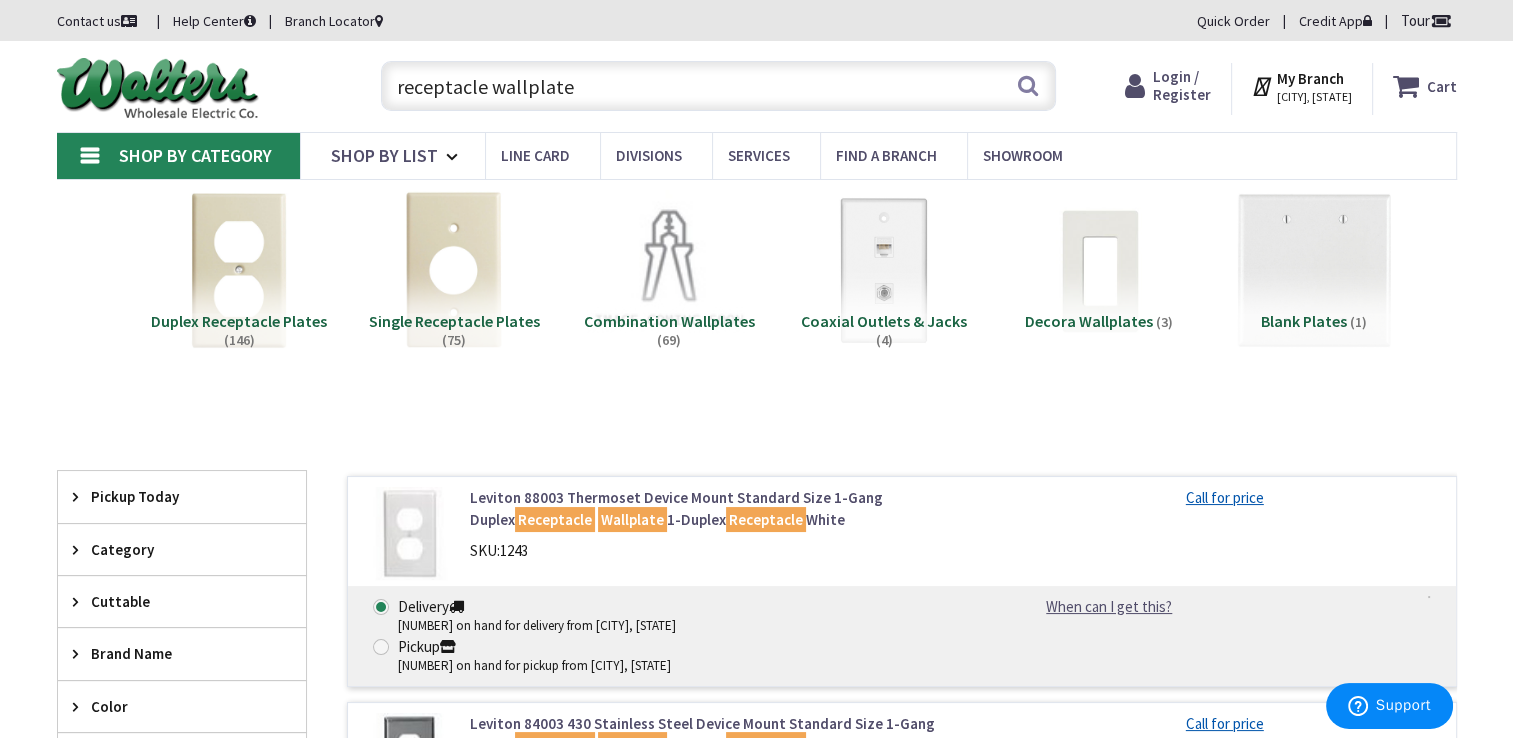 drag, startPoint x: 605, startPoint y: 90, endPoint x: 156, endPoint y: 88, distance: 449.00446 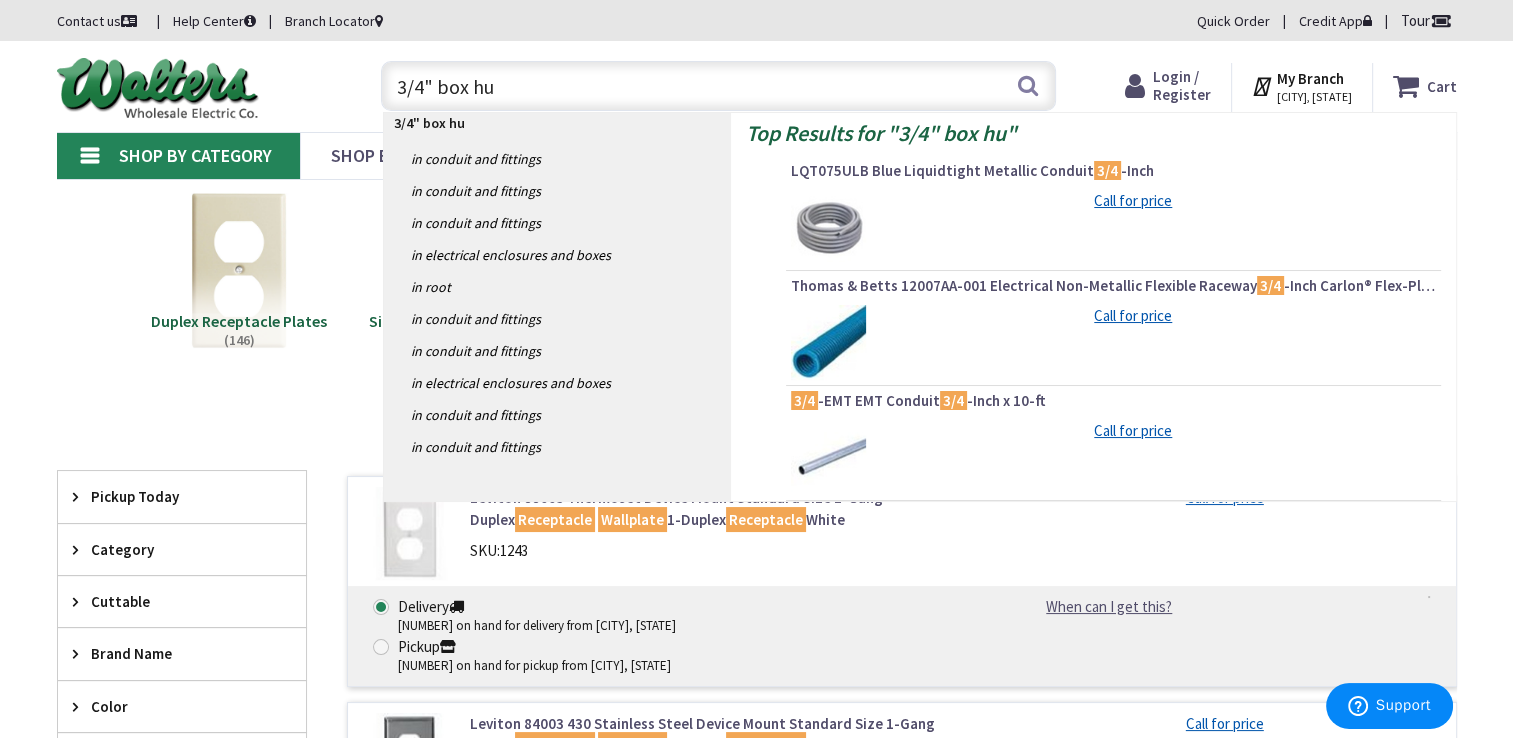 type on "3/4" box hub" 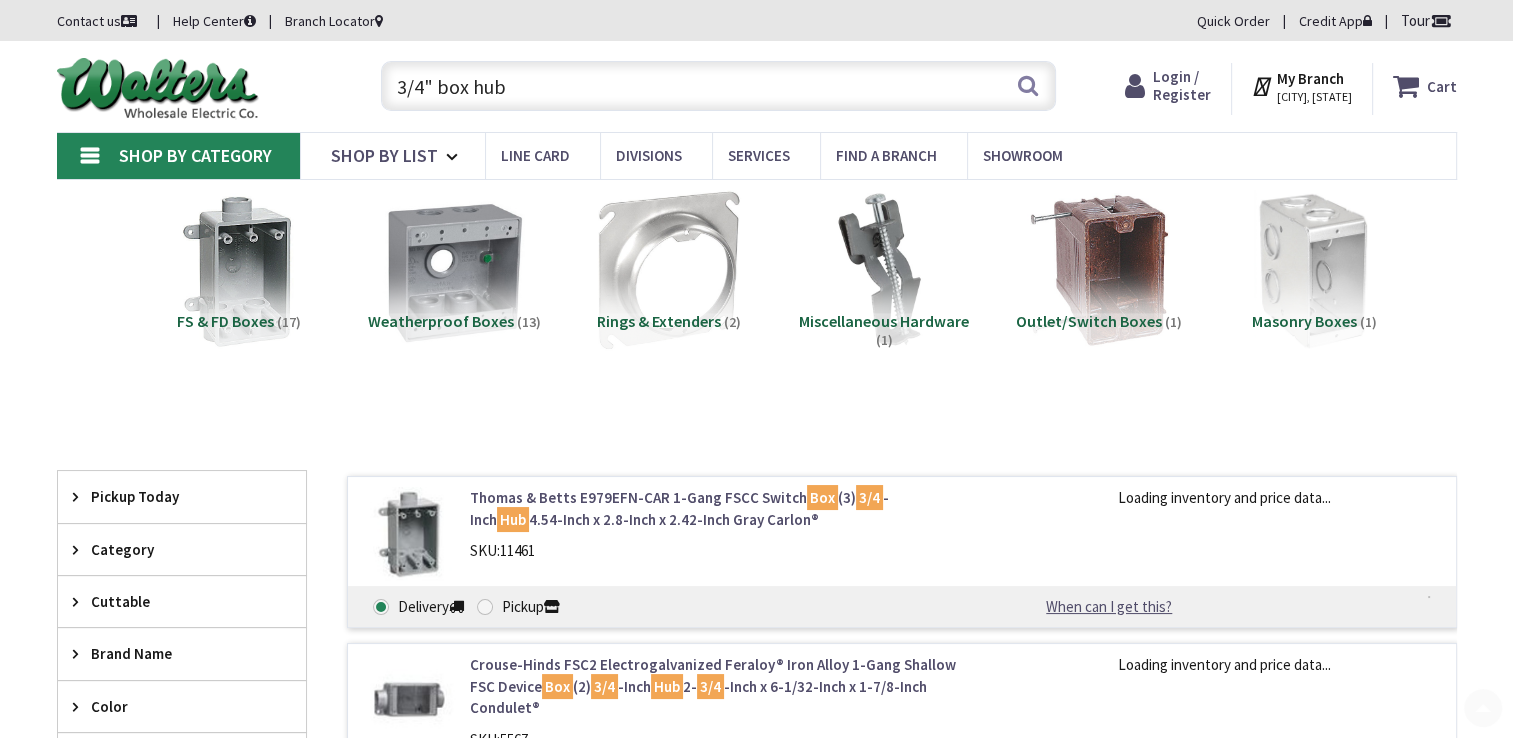 scroll, scrollTop: 300, scrollLeft: 0, axis: vertical 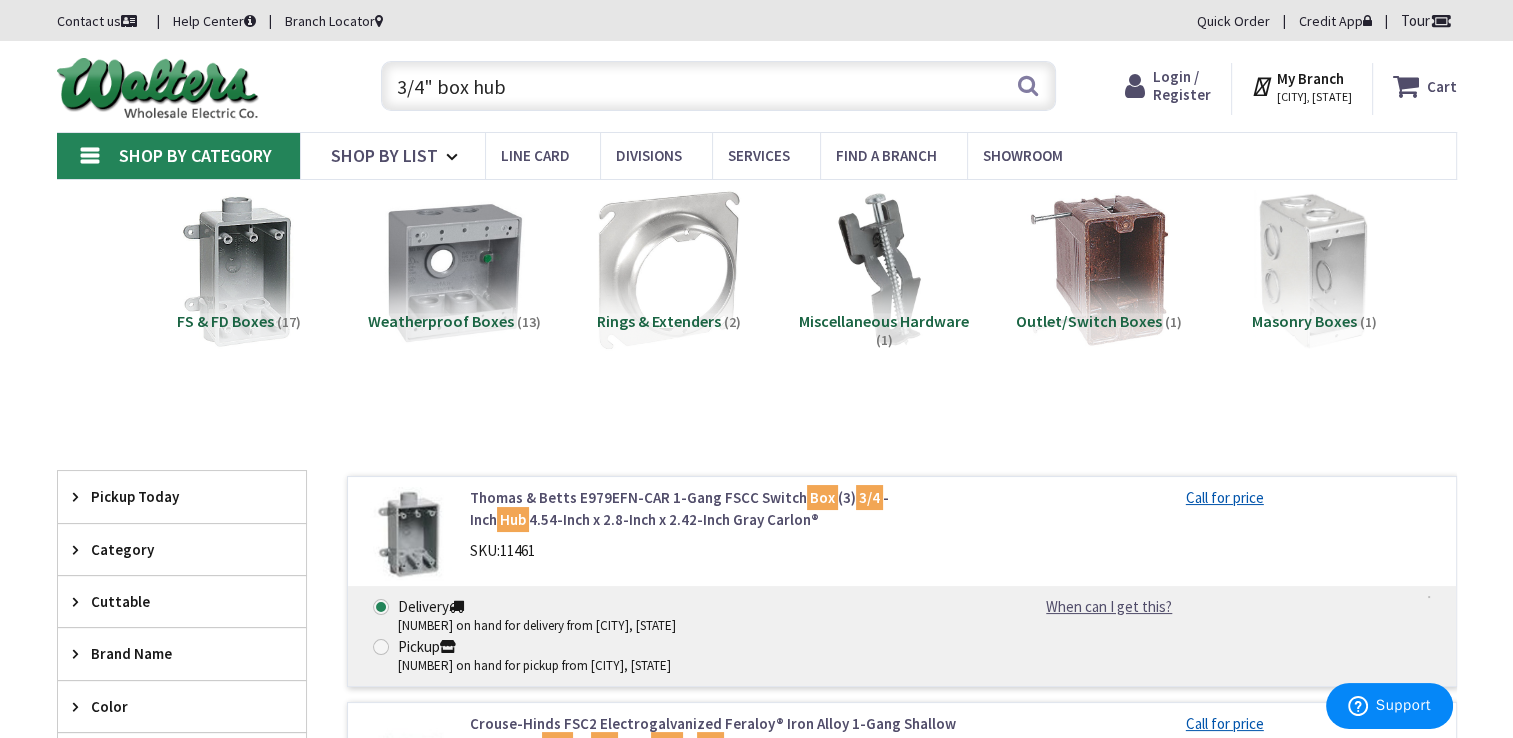 drag, startPoint x: 564, startPoint y: 91, endPoint x: 440, endPoint y: 86, distance: 124.10077 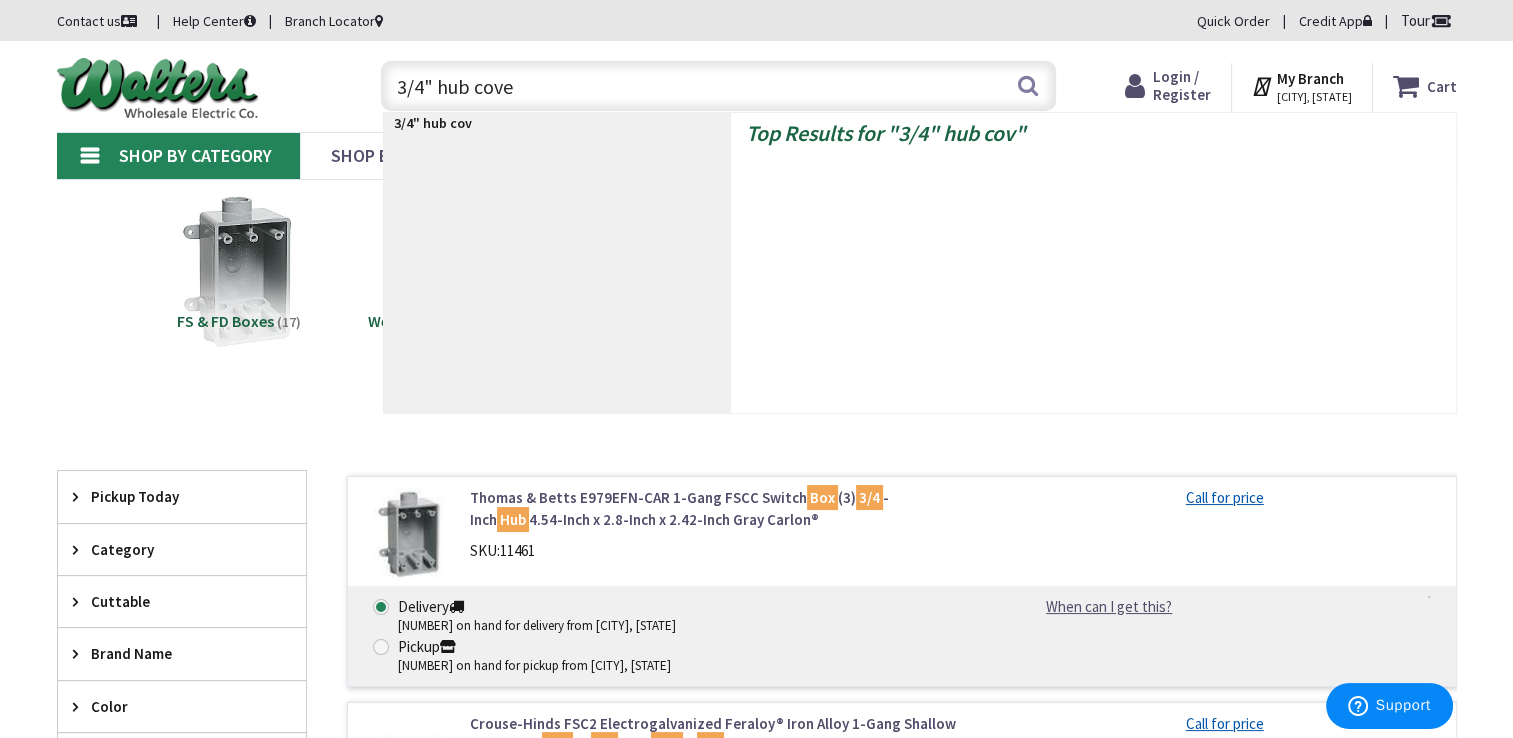 type on "3/4" hub cover" 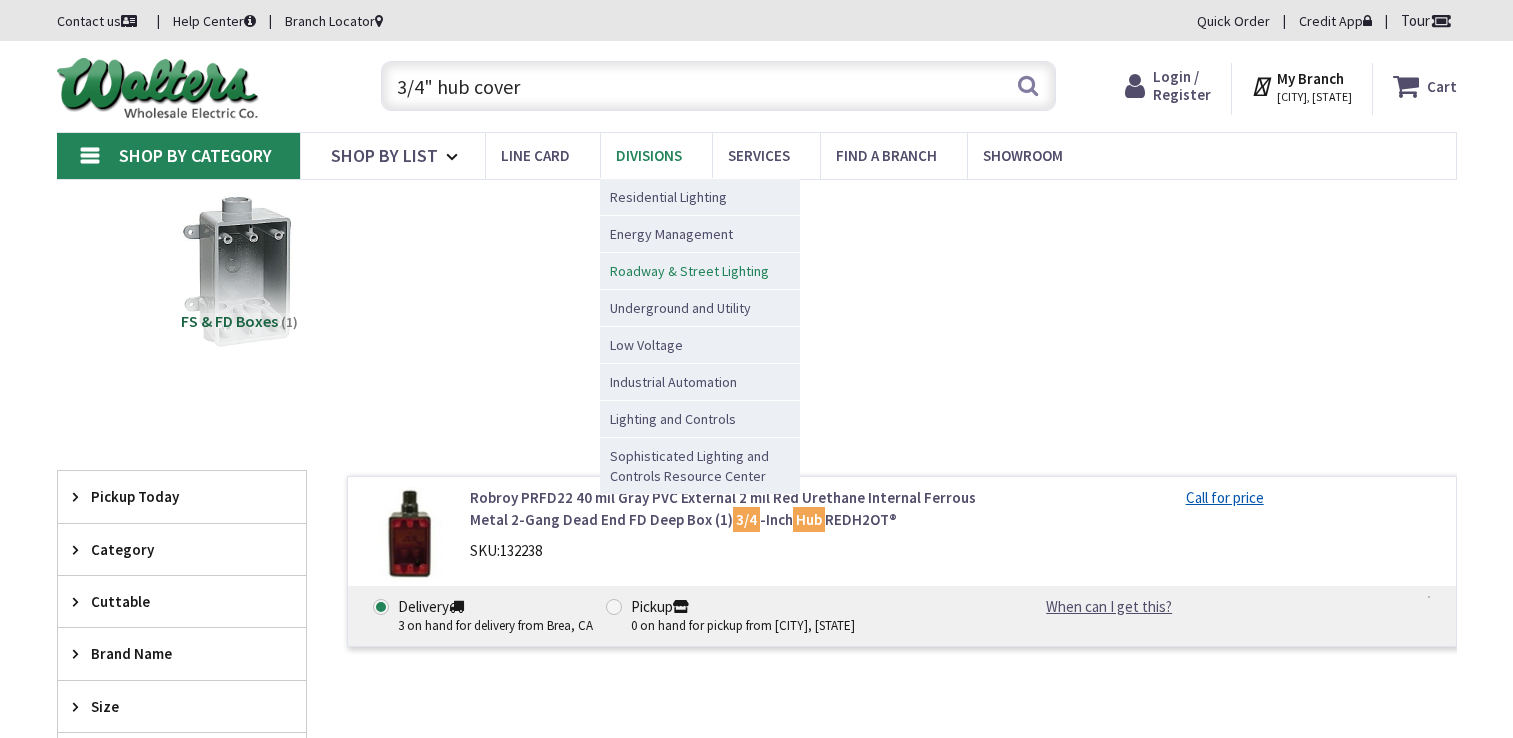scroll, scrollTop: 0, scrollLeft: 0, axis: both 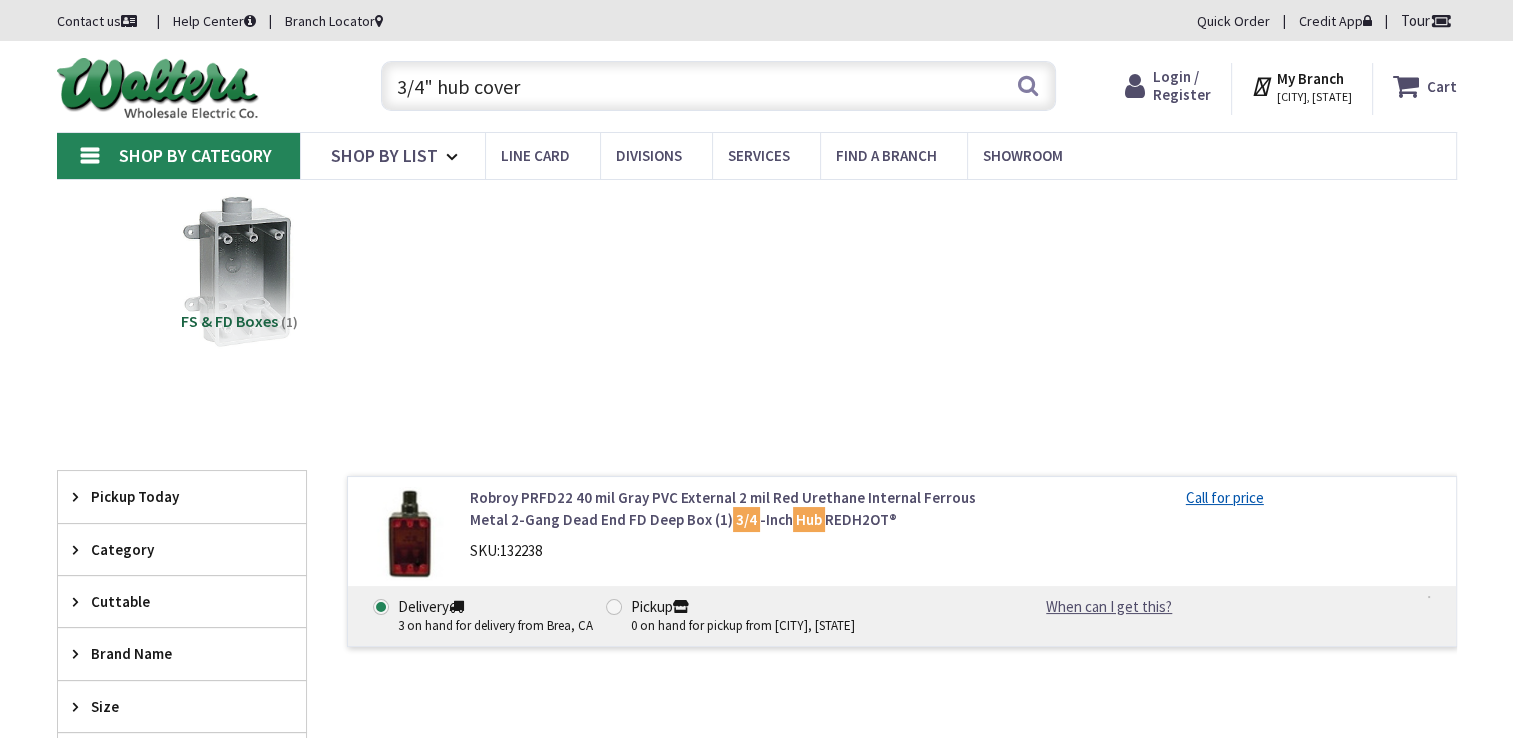 click on "3/4" hub cover" at bounding box center (718, 86) 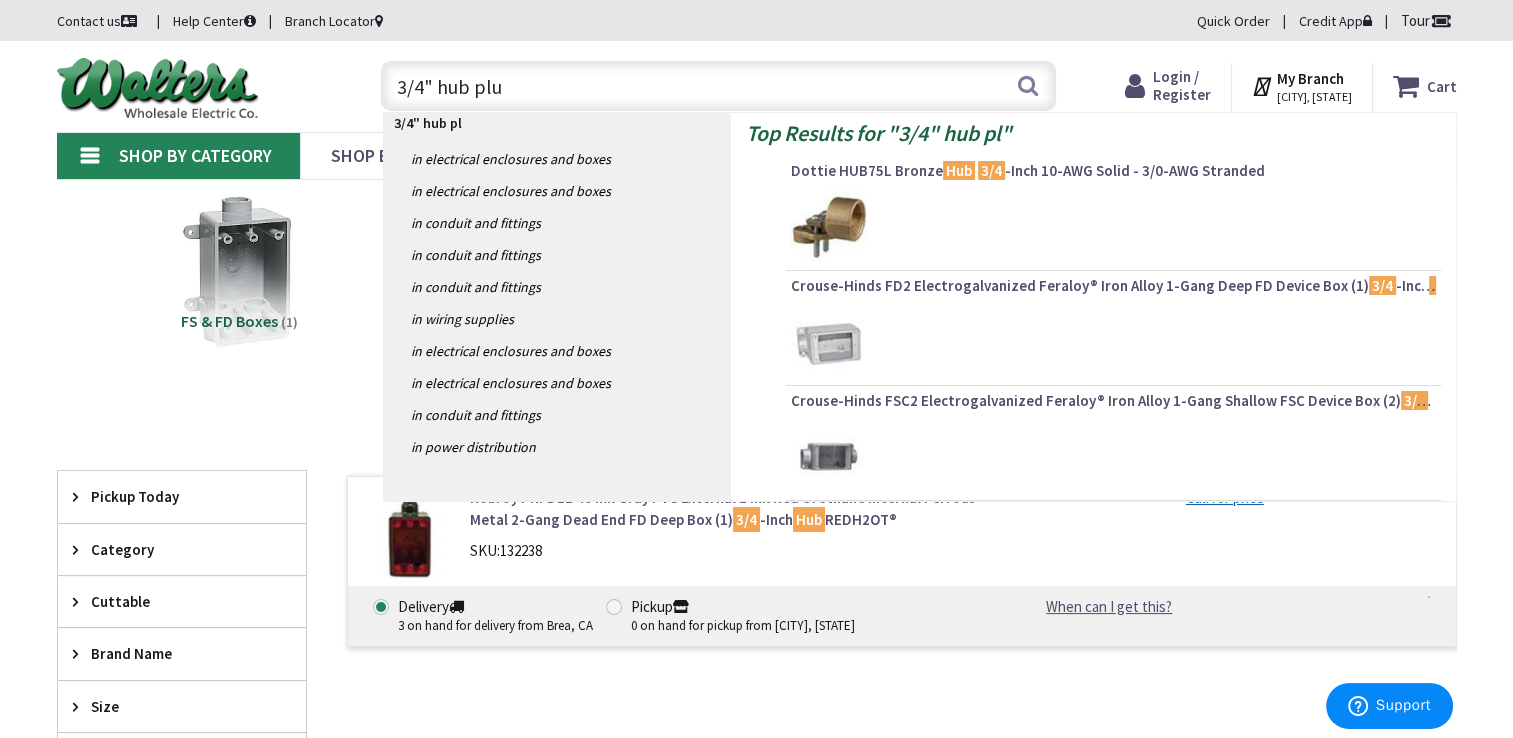 type on "3/4" hub plug" 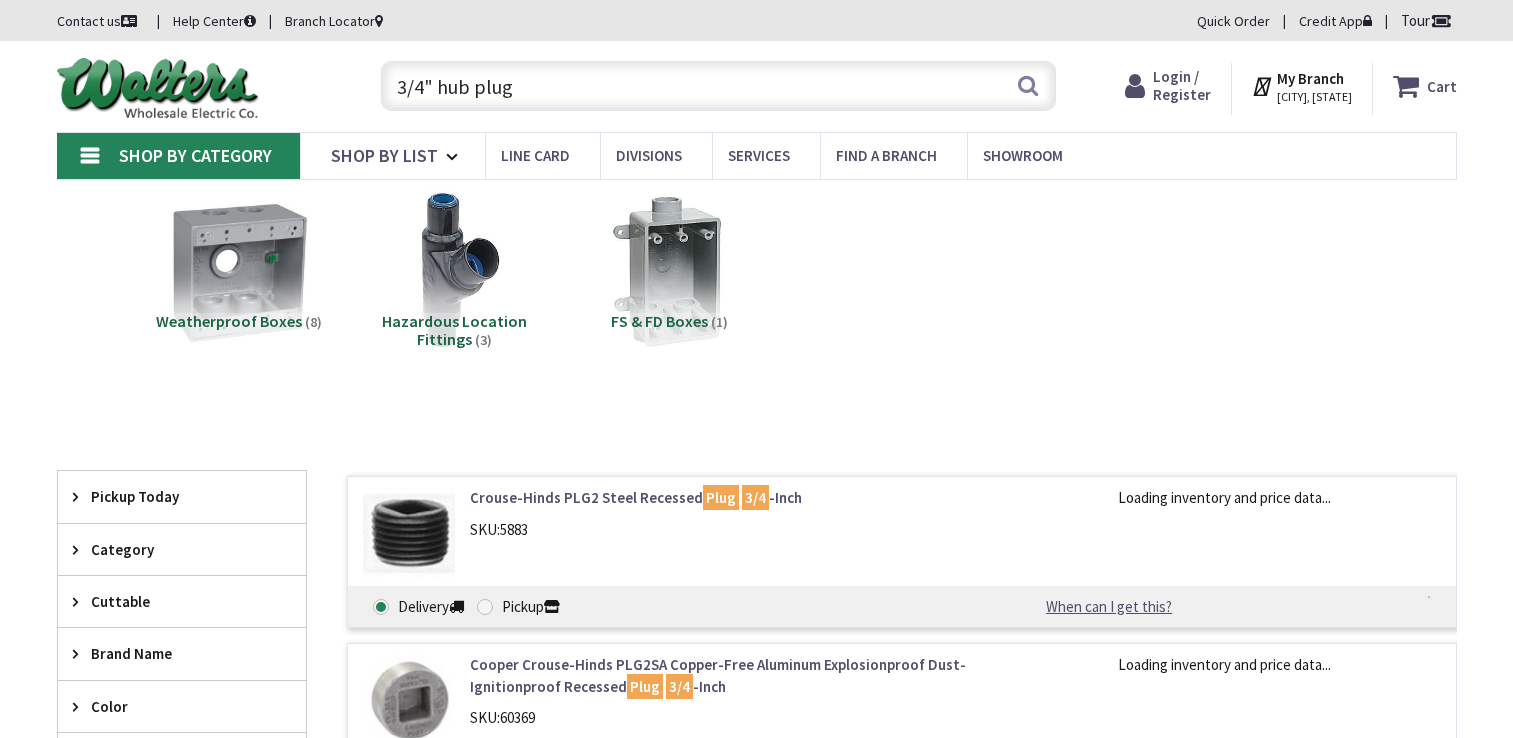 scroll, scrollTop: 0, scrollLeft: 0, axis: both 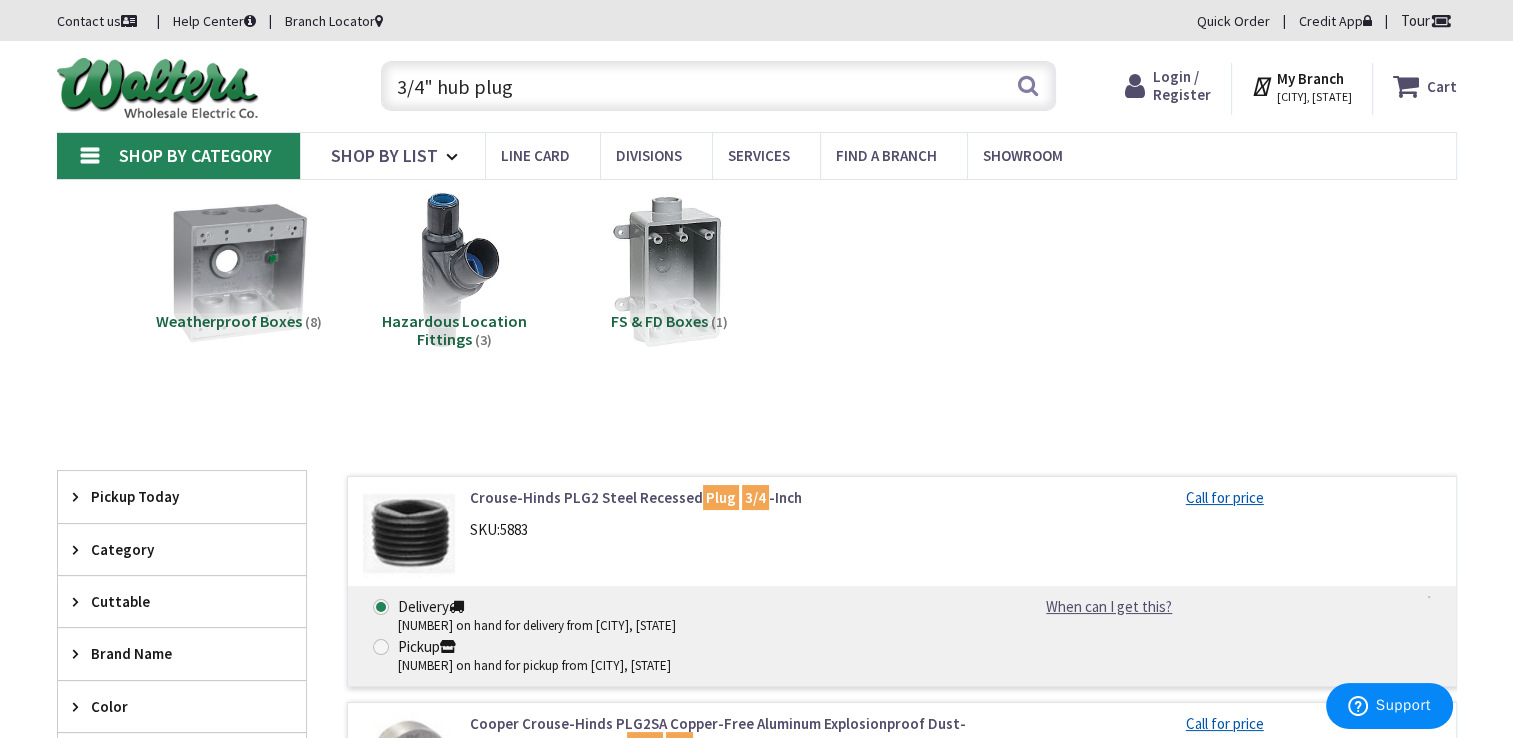 drag, startPoint x: 583, startPoint y: 74, endPoint x: 324, endPoint y: 95, distance: 259.84995 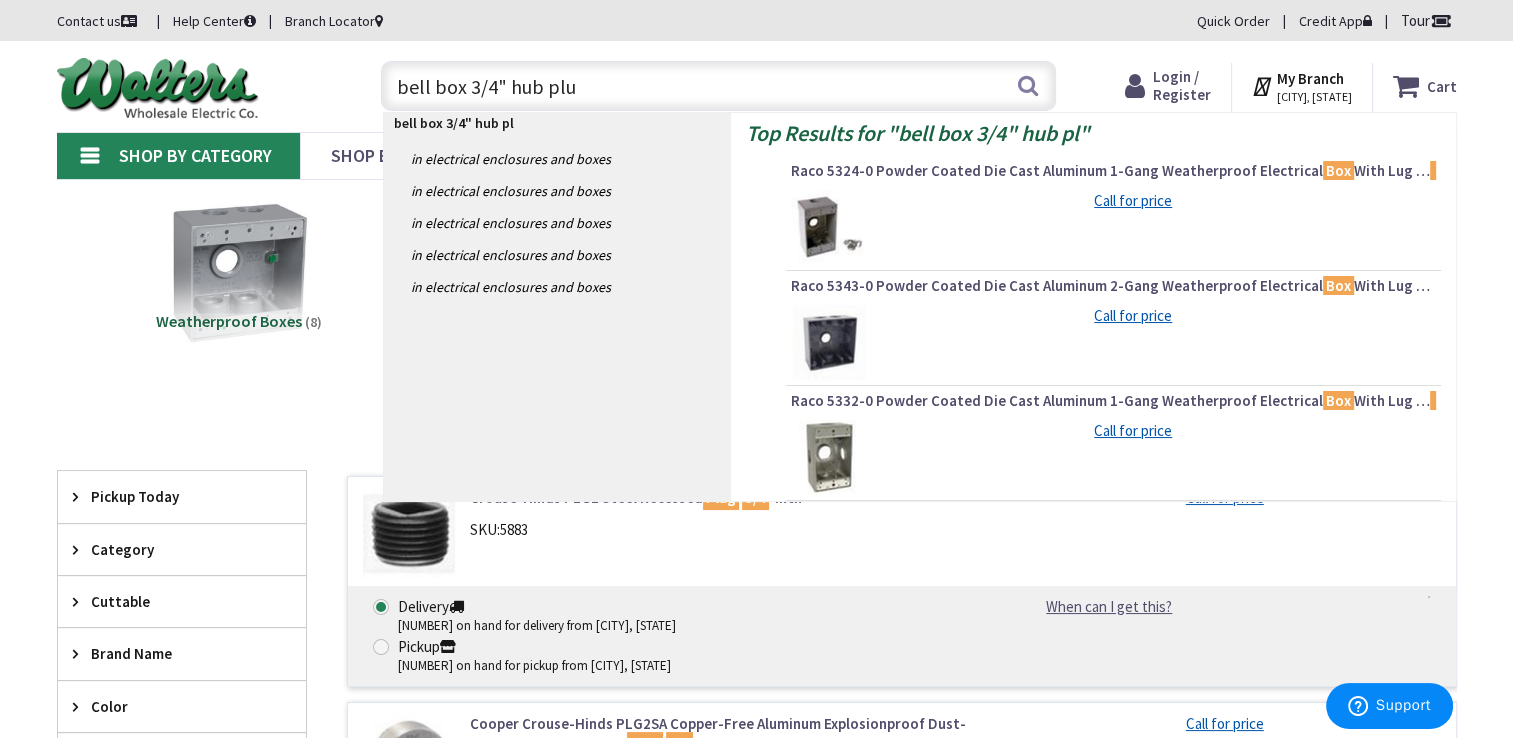 type on "bell box 3/4" hub plug" 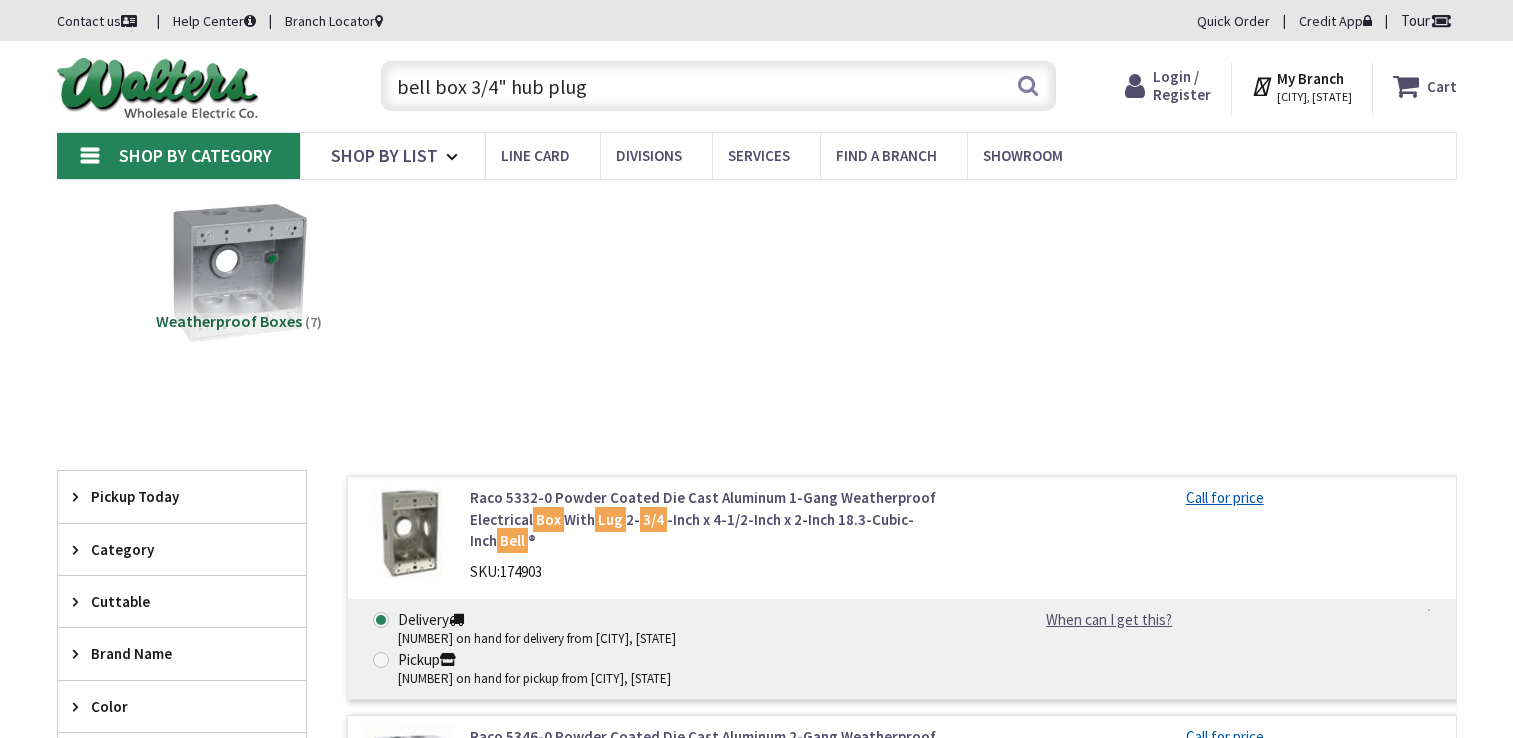 scroll, scrollTop: 0, scrollLeft: 0, axis: both 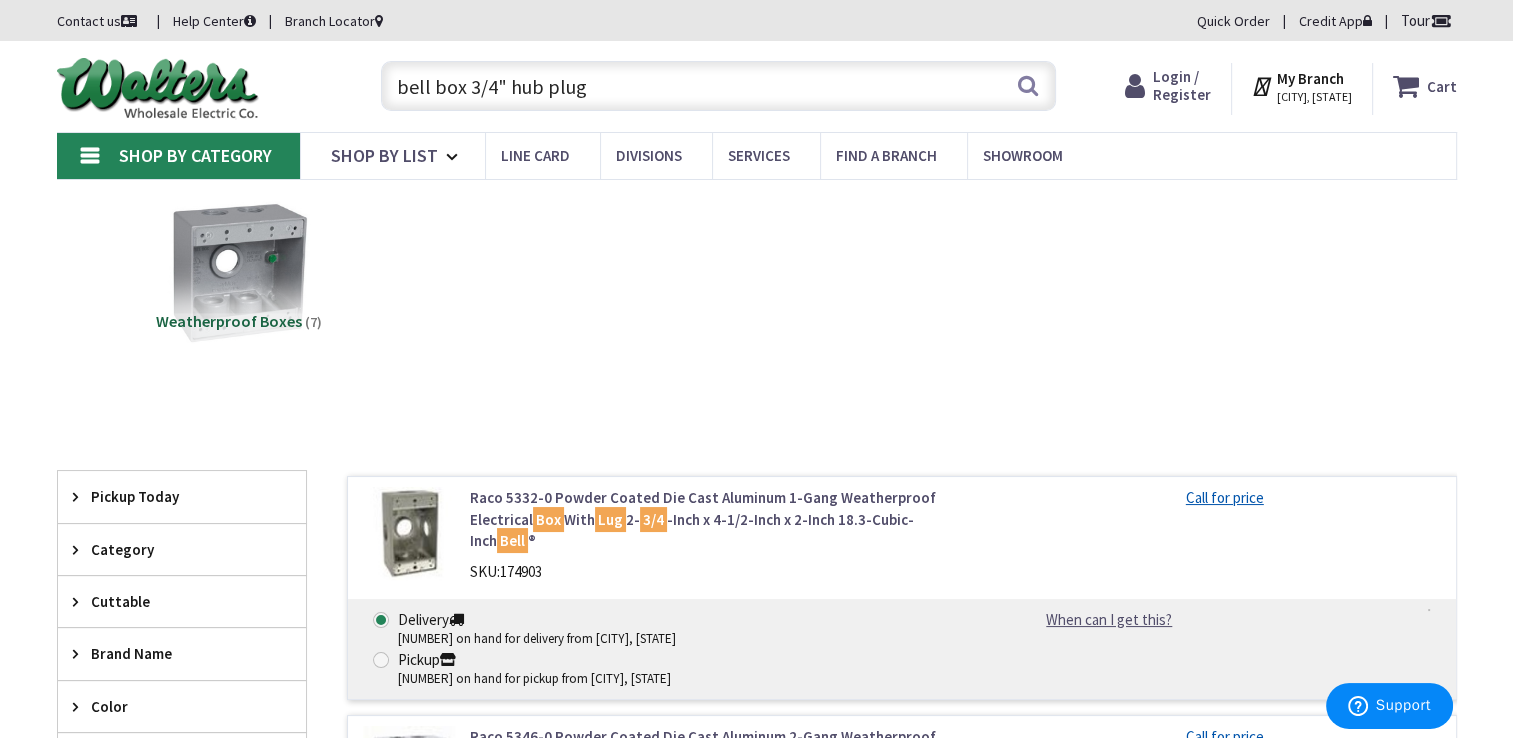 drag, startPoint x: 621, startPoint y: 89, endPoint x: 312, endPoint y: 80, distance: 309.13104 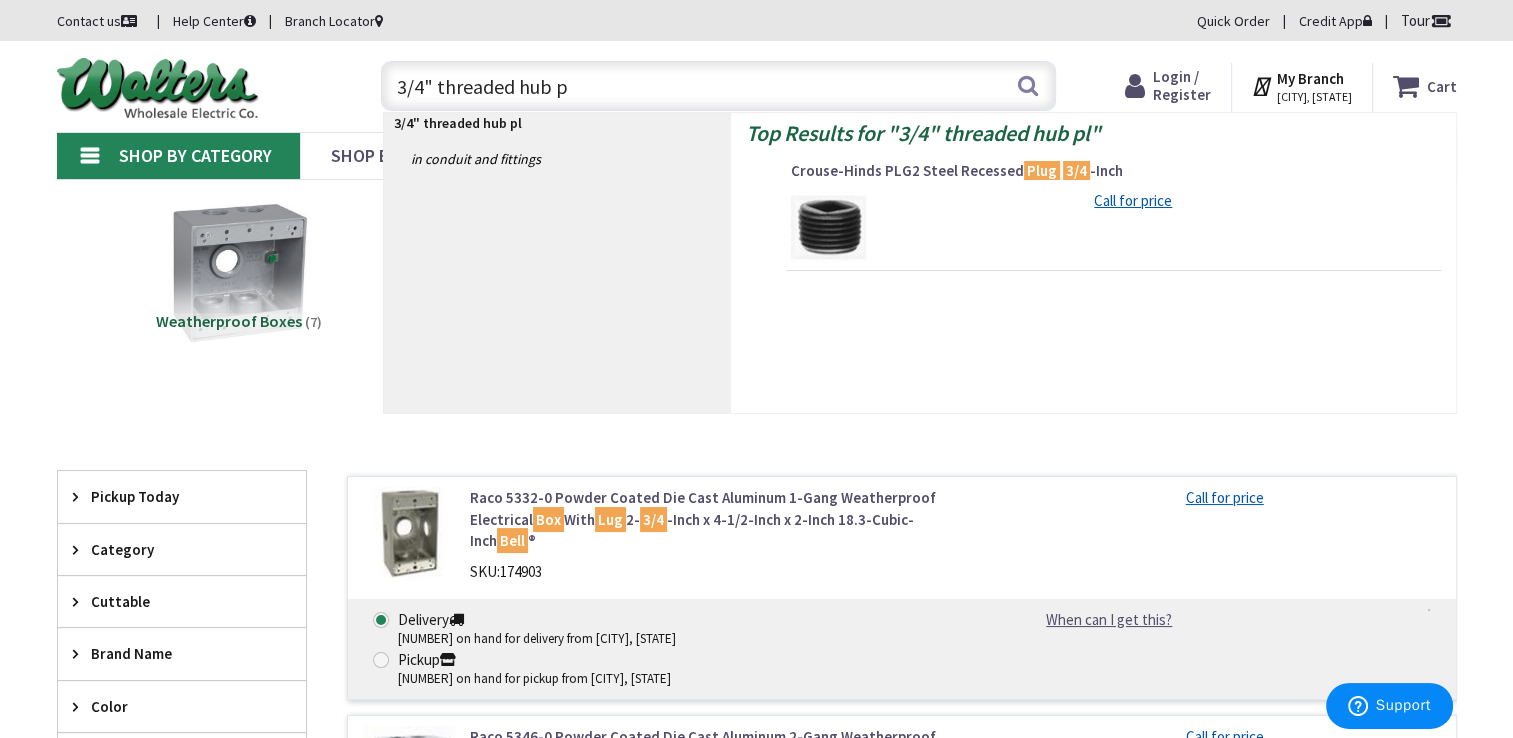 type on "3/4" threaded hub" 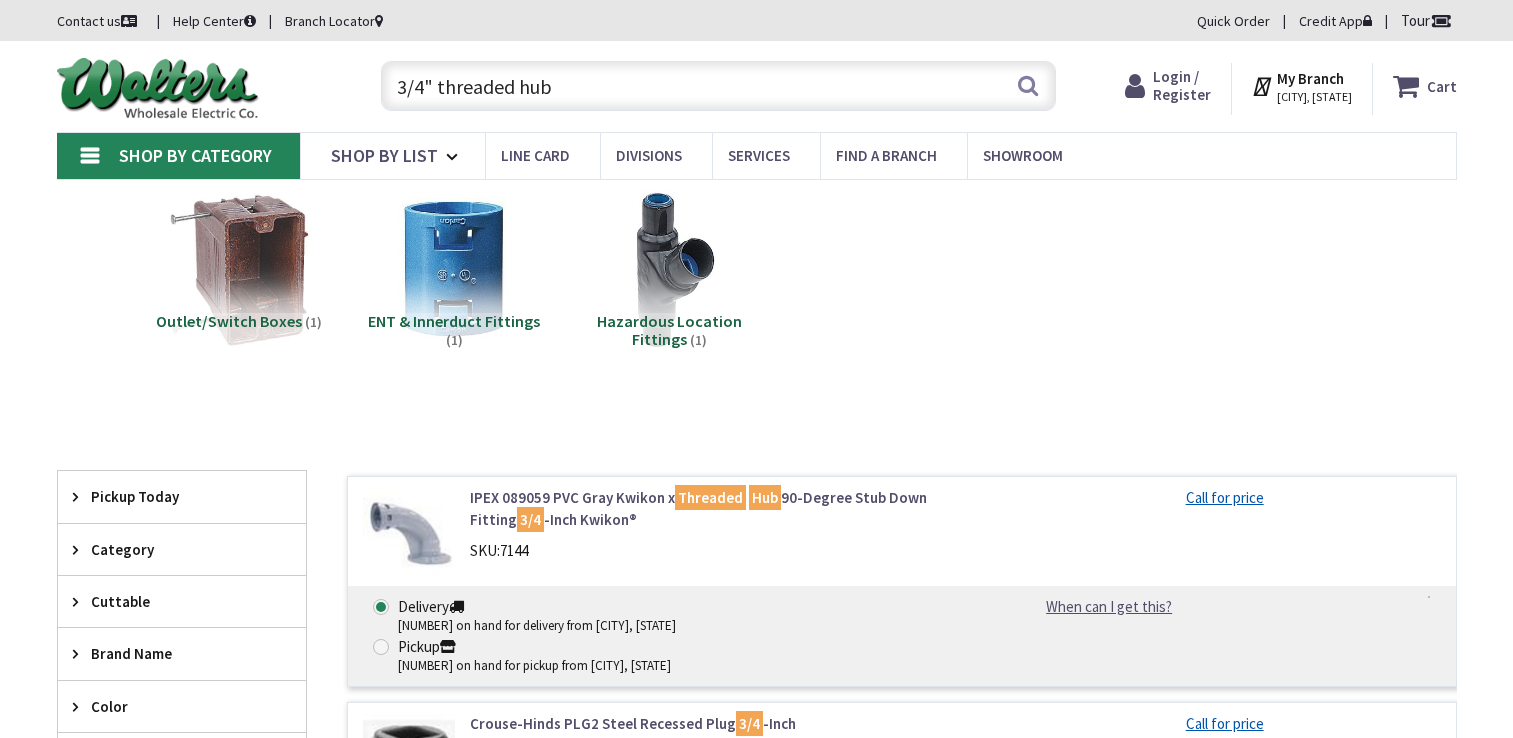 scroll, scrollTop: 0, scrollLeft: 0, axis: both 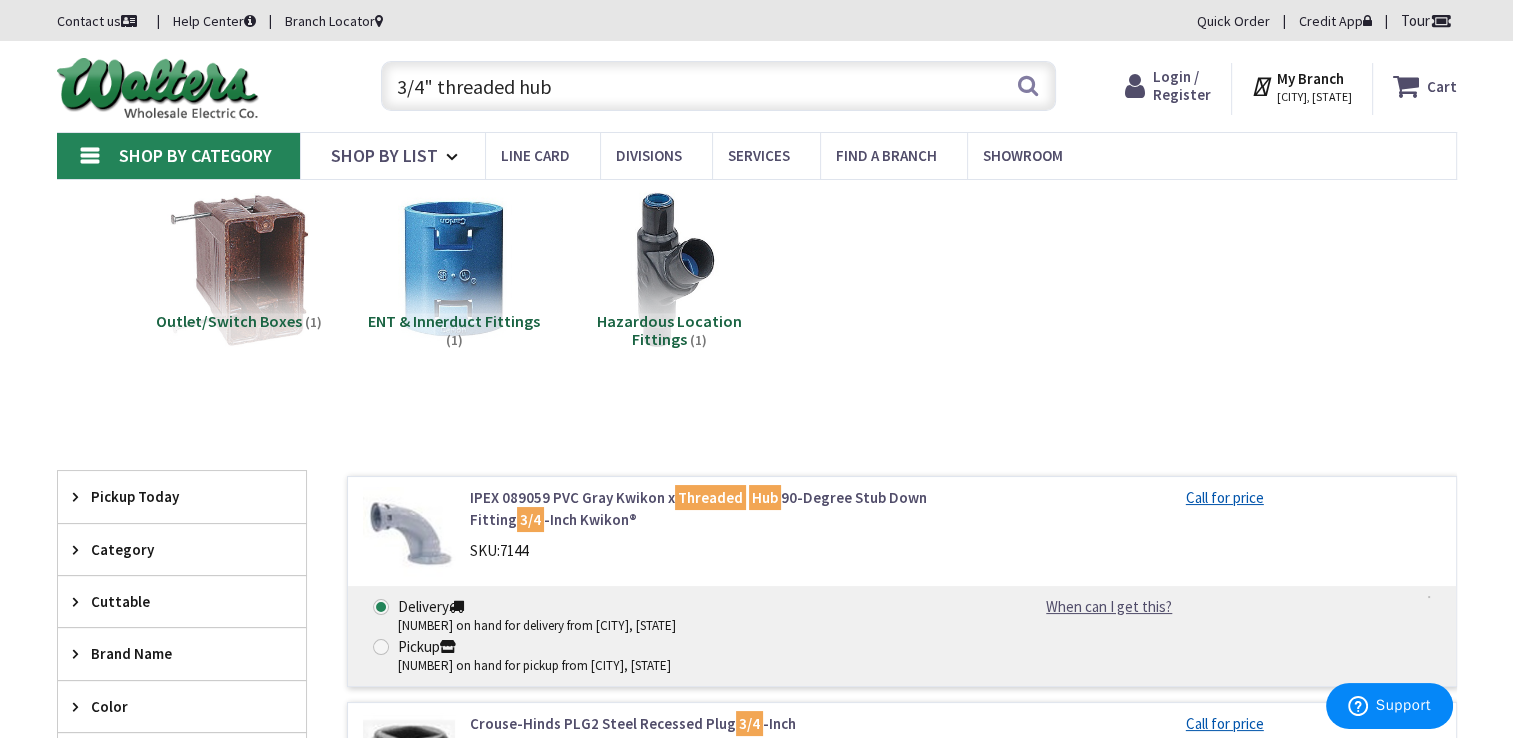 drag, startPoint x: 564, startPoint y: 99, endPoint x: 289, endPoint y: 95, distance: 275.02908 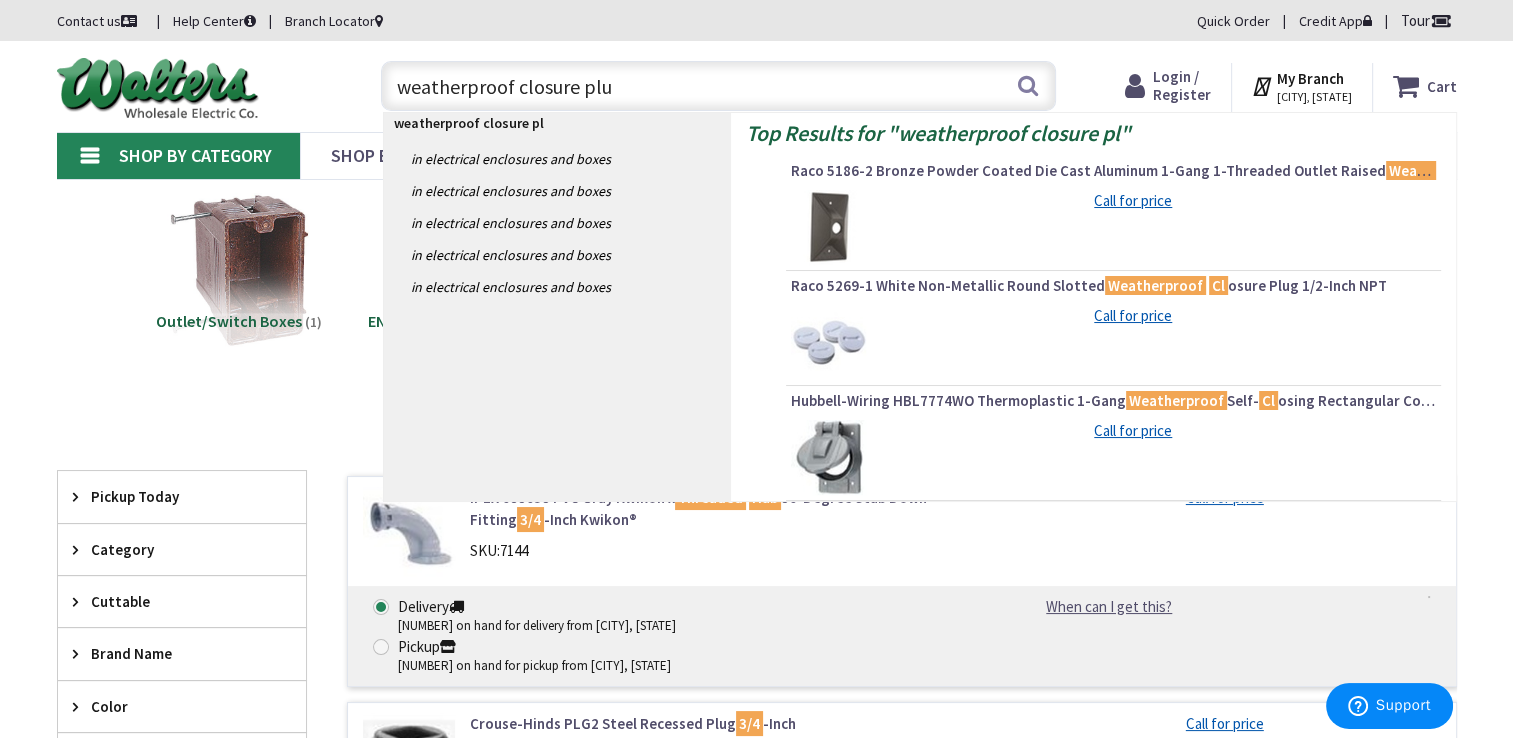 type on "weatherproof closure plug" 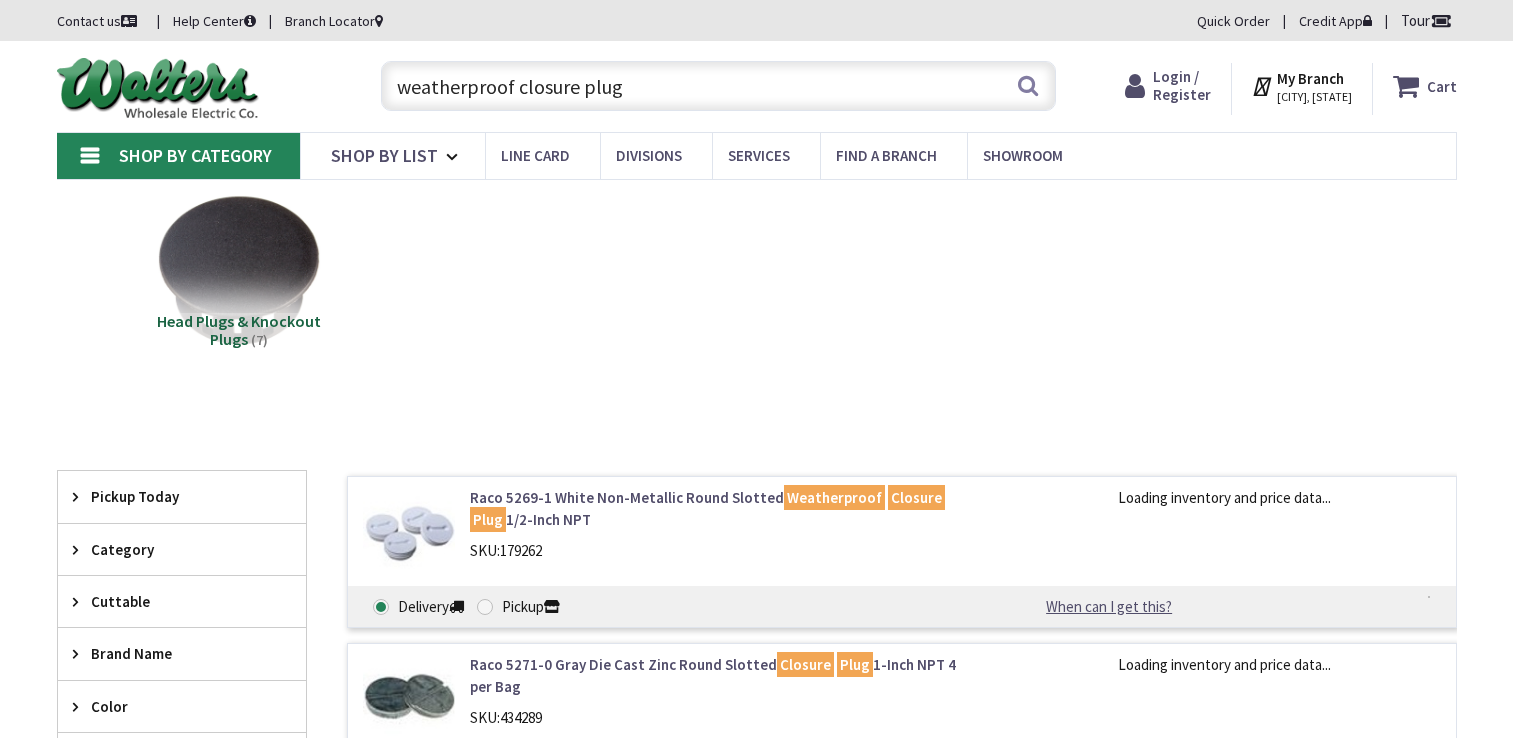 scroll, scrollTop: 0, scrollLeft: 0, axis: both 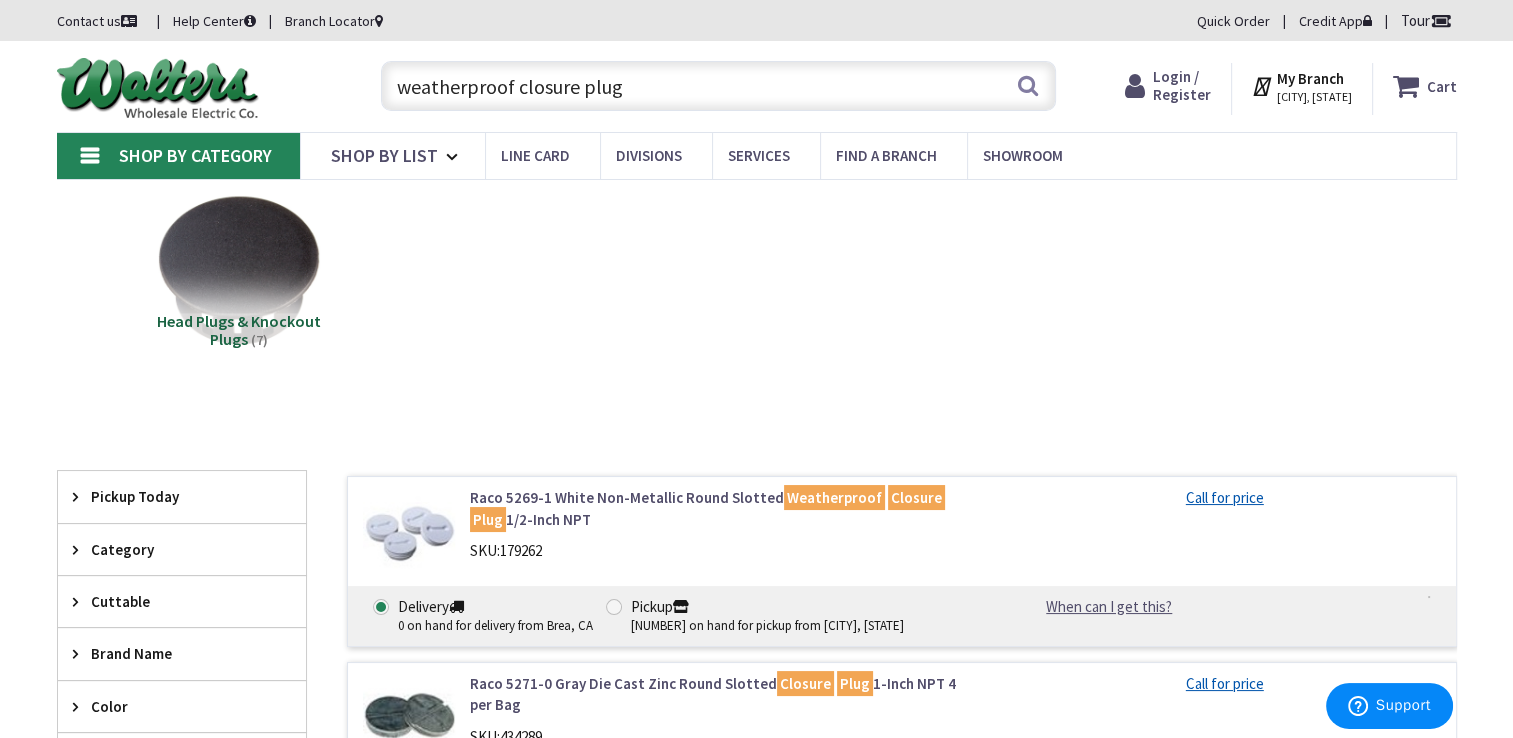 click on "weatherproof closure plug" at bounding box center (718, 86) 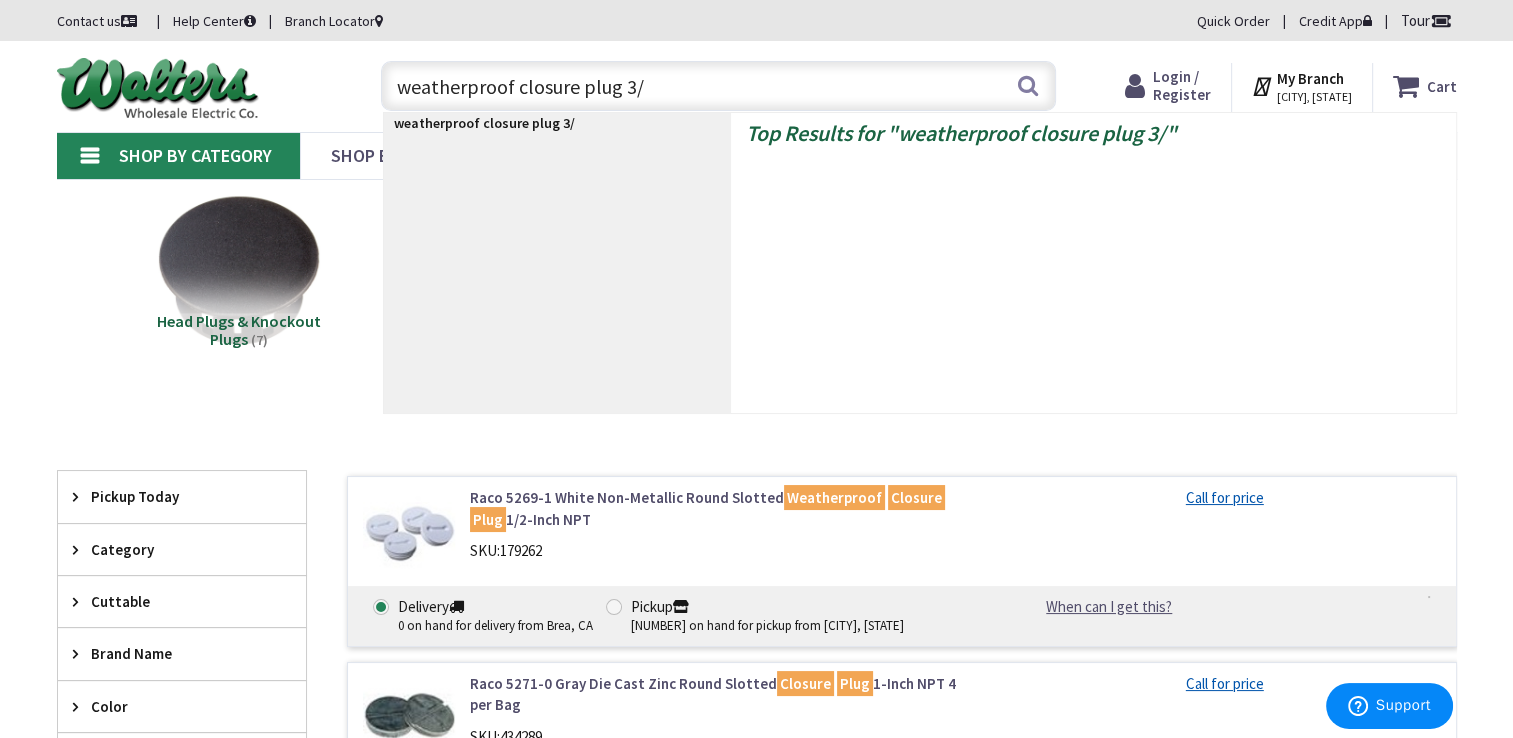 type on "weatherproof closure plug 3/4" 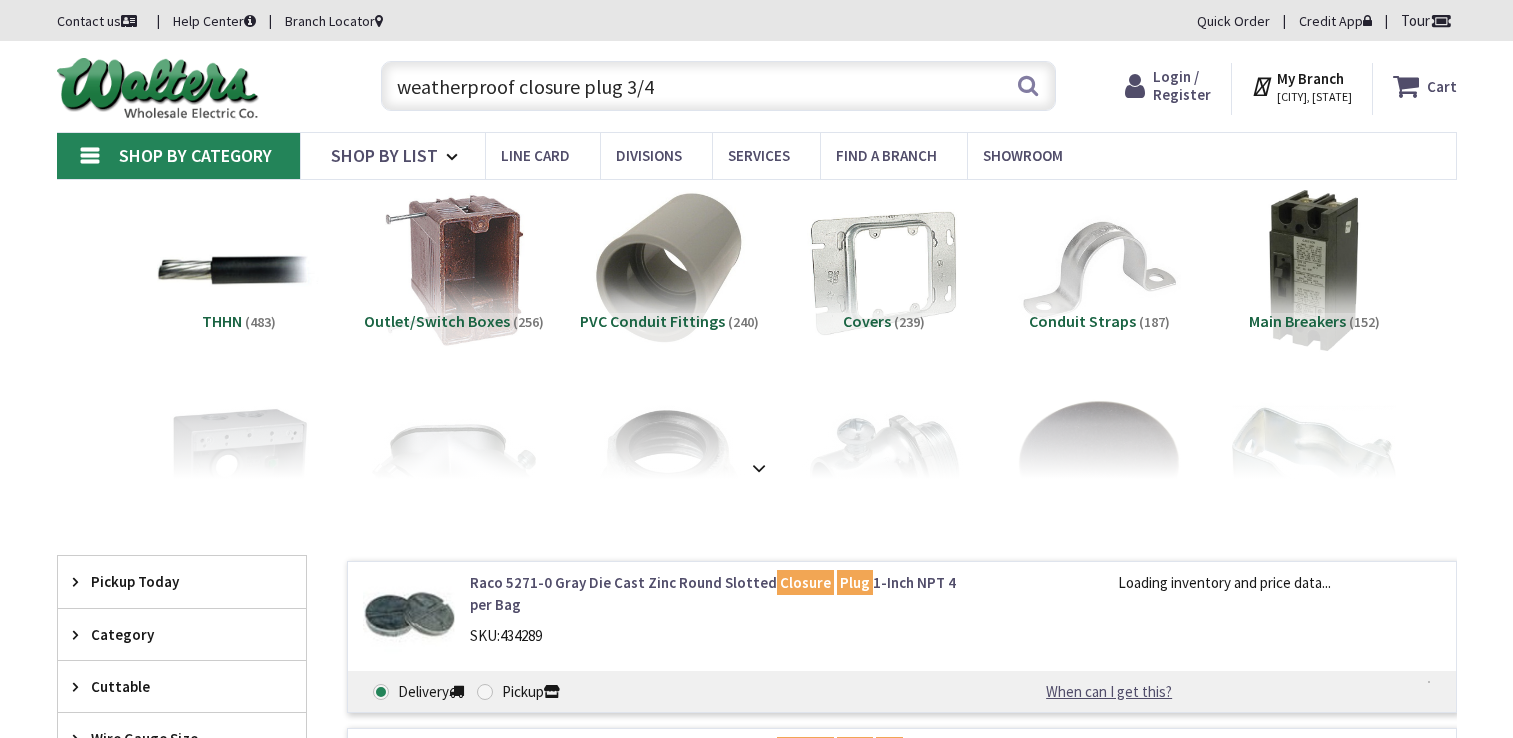scroll, scrollTop: 0, scrollLeft: 0, axis: both 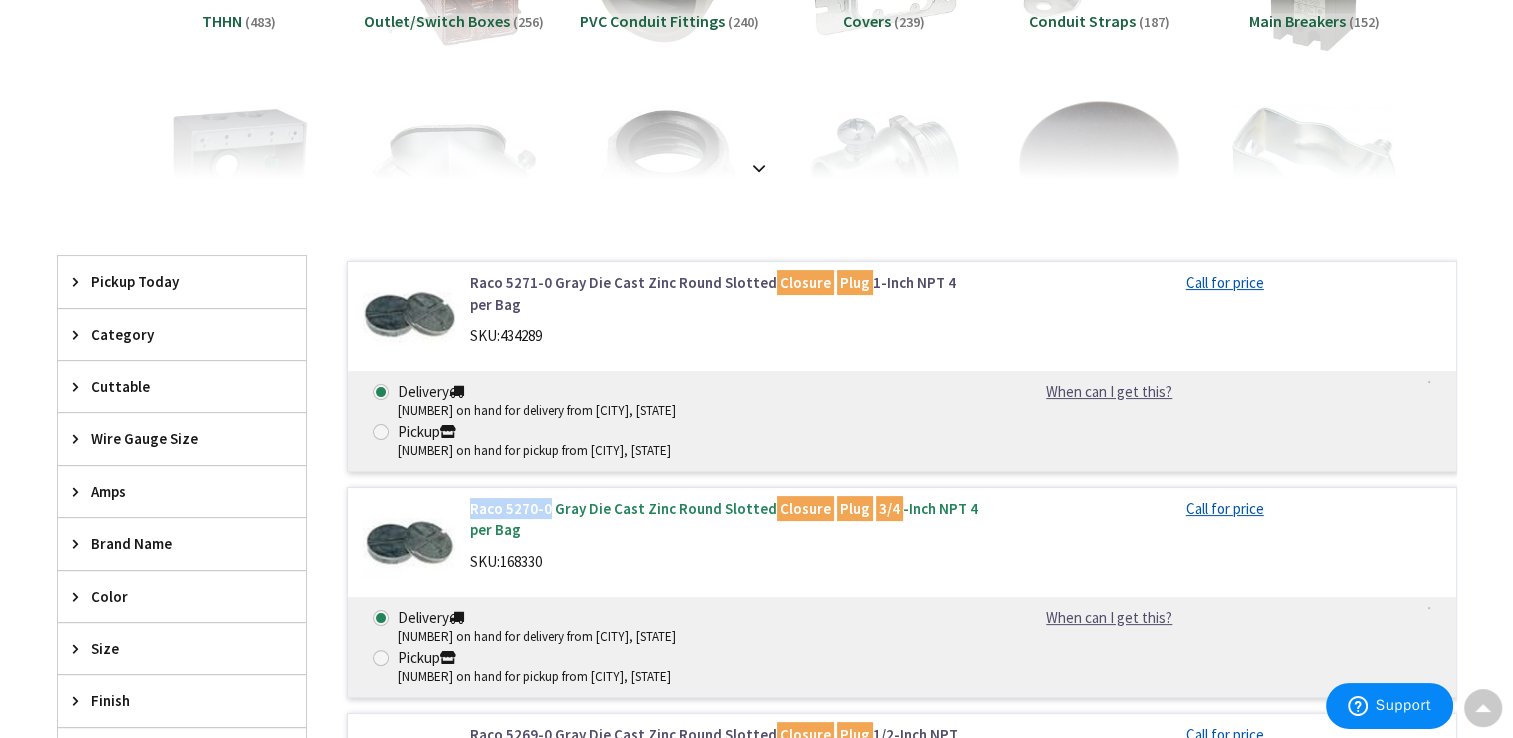 drag, startPoint x: 462, startPoint y: 469, endPoint x: 547, endPoint y: 469, distance: 85 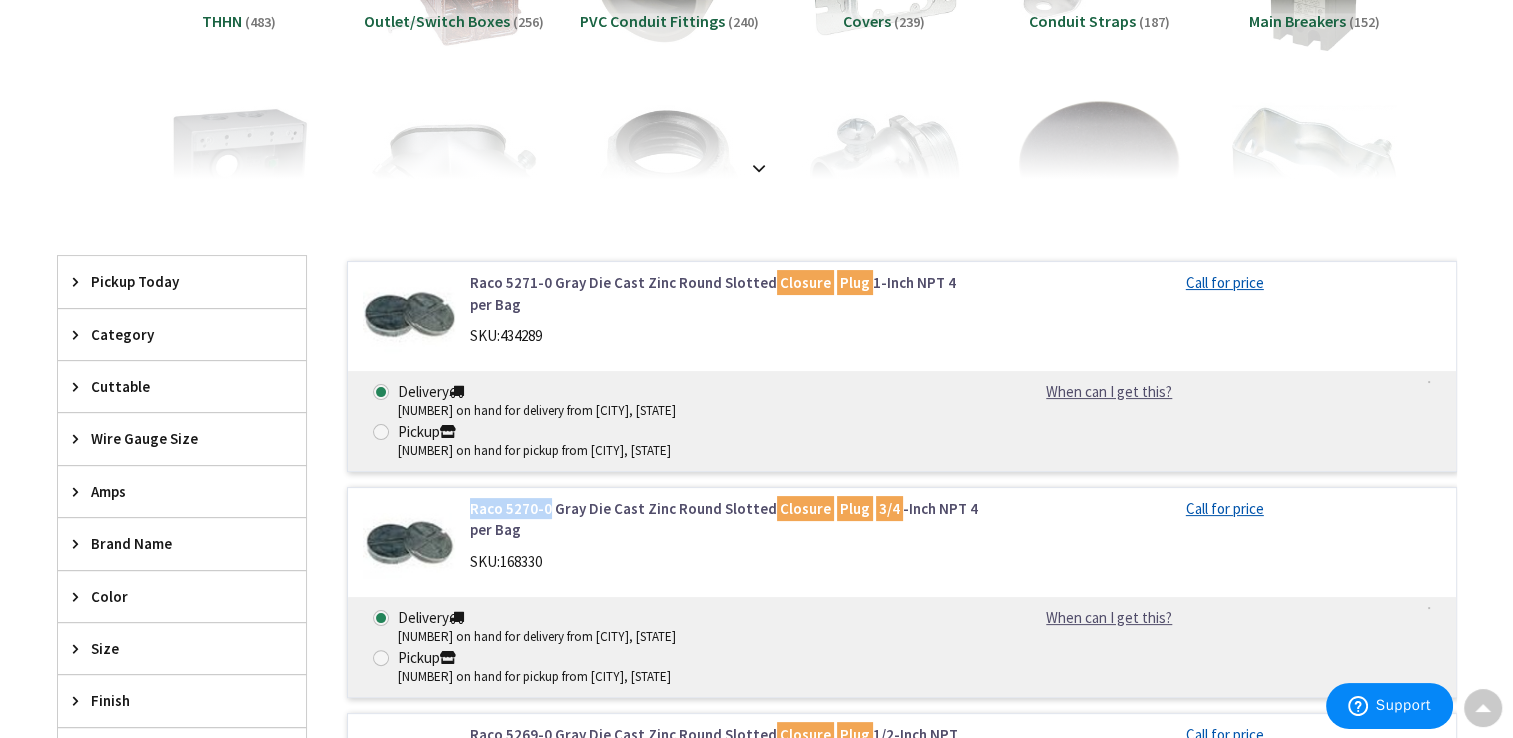copy on "Raco 5270-0" 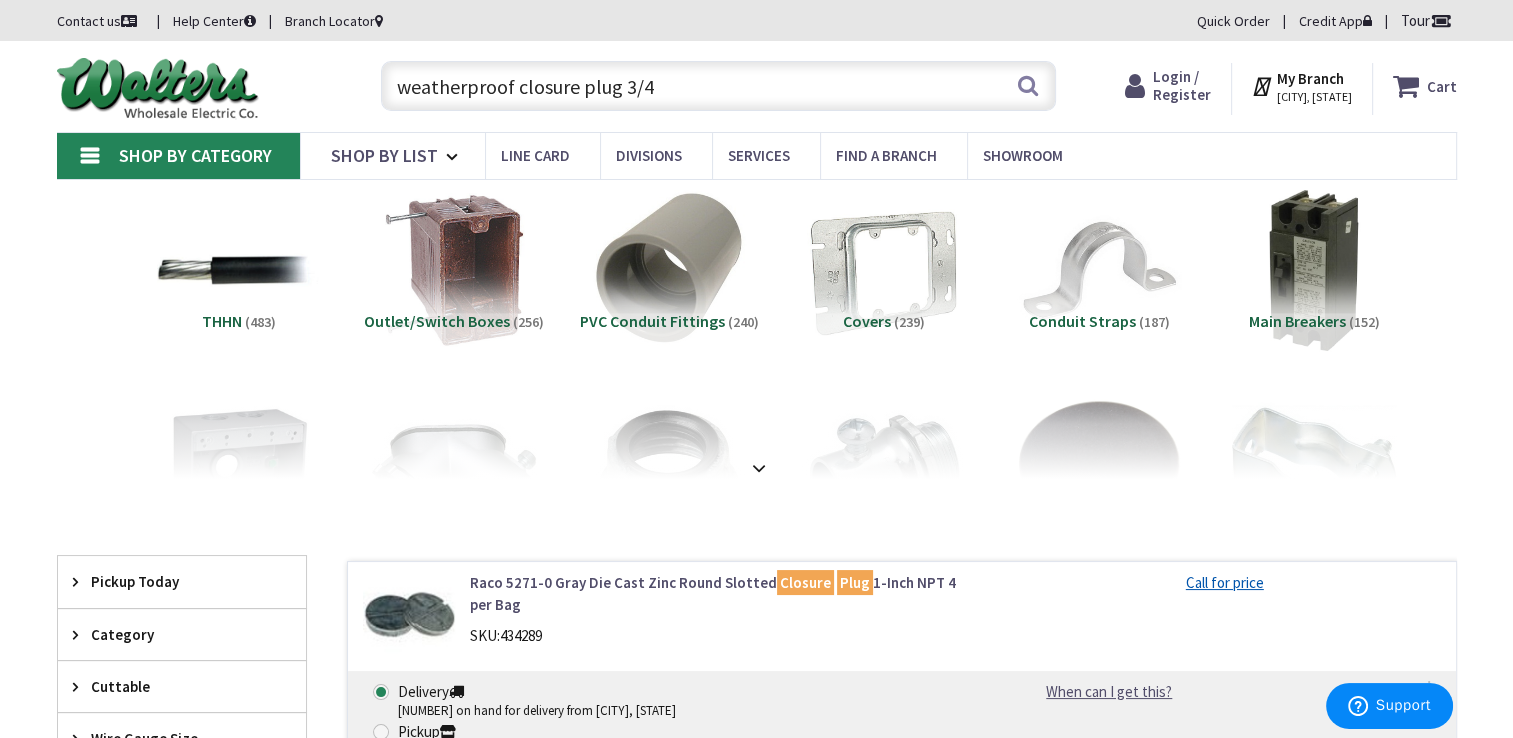 drag, startPoint x: 673, startPoint y: 94, endPoint x: 244, endPoint y: 94, distance: 429 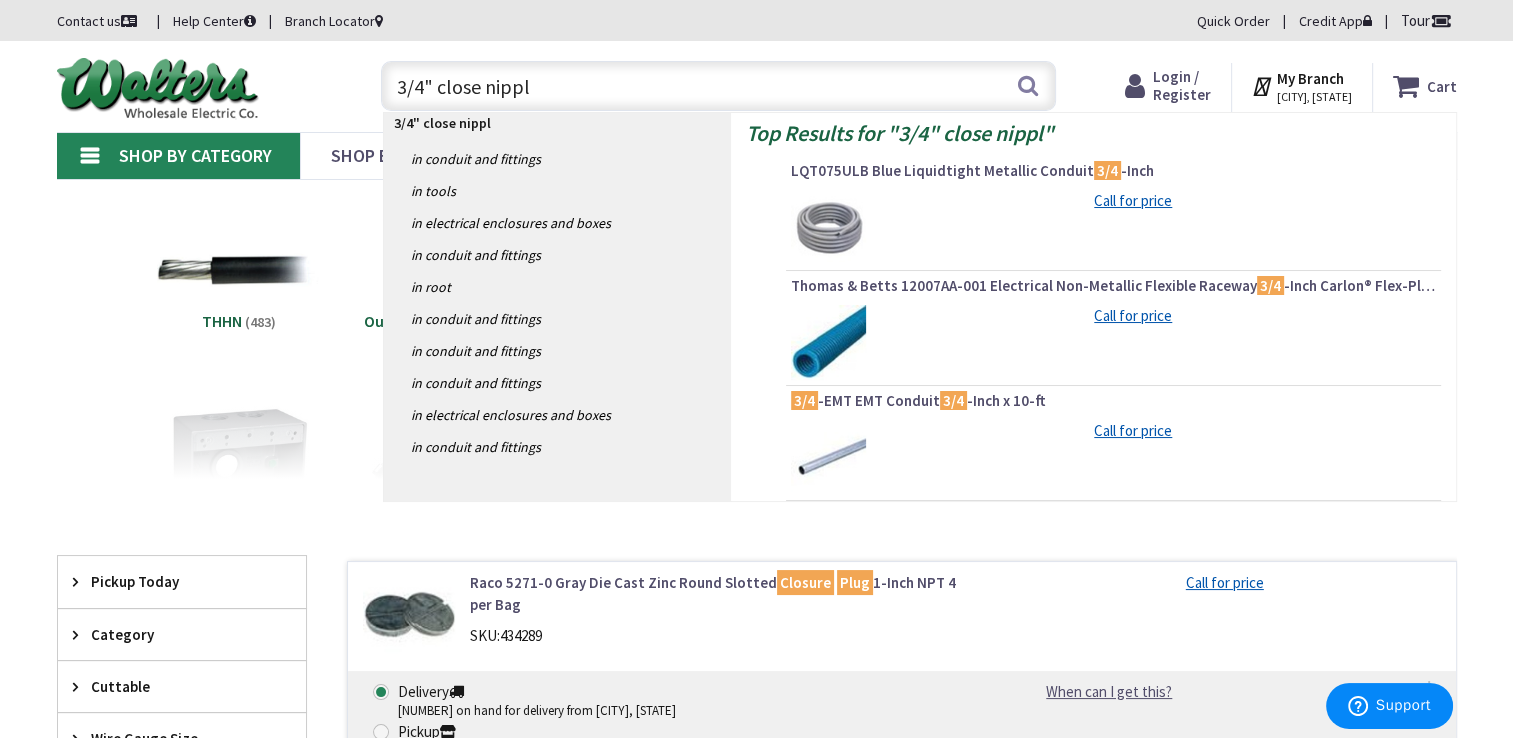 type on "3/4" close nipple" 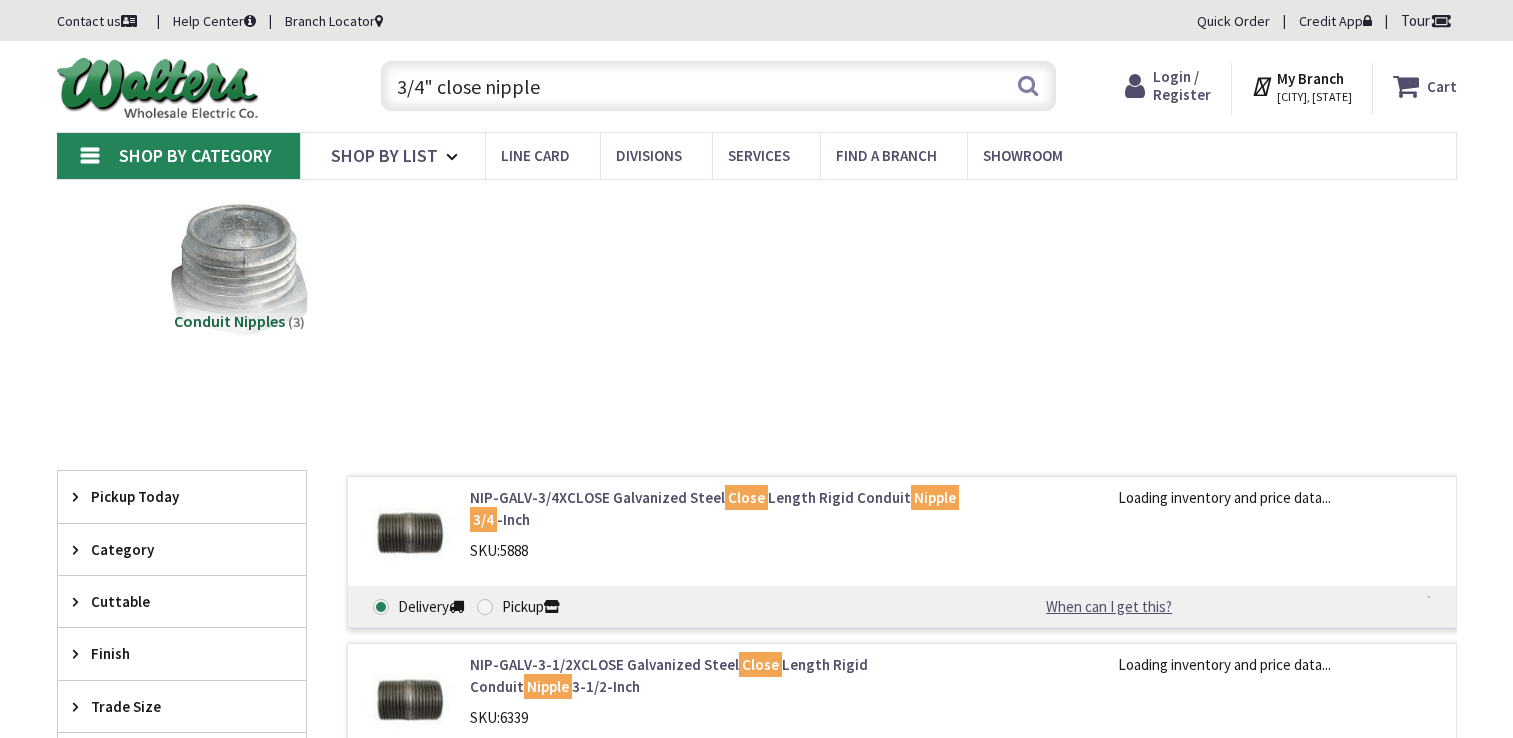 scroll, scrollTop: 0, scrollLeft: 0, axis: both 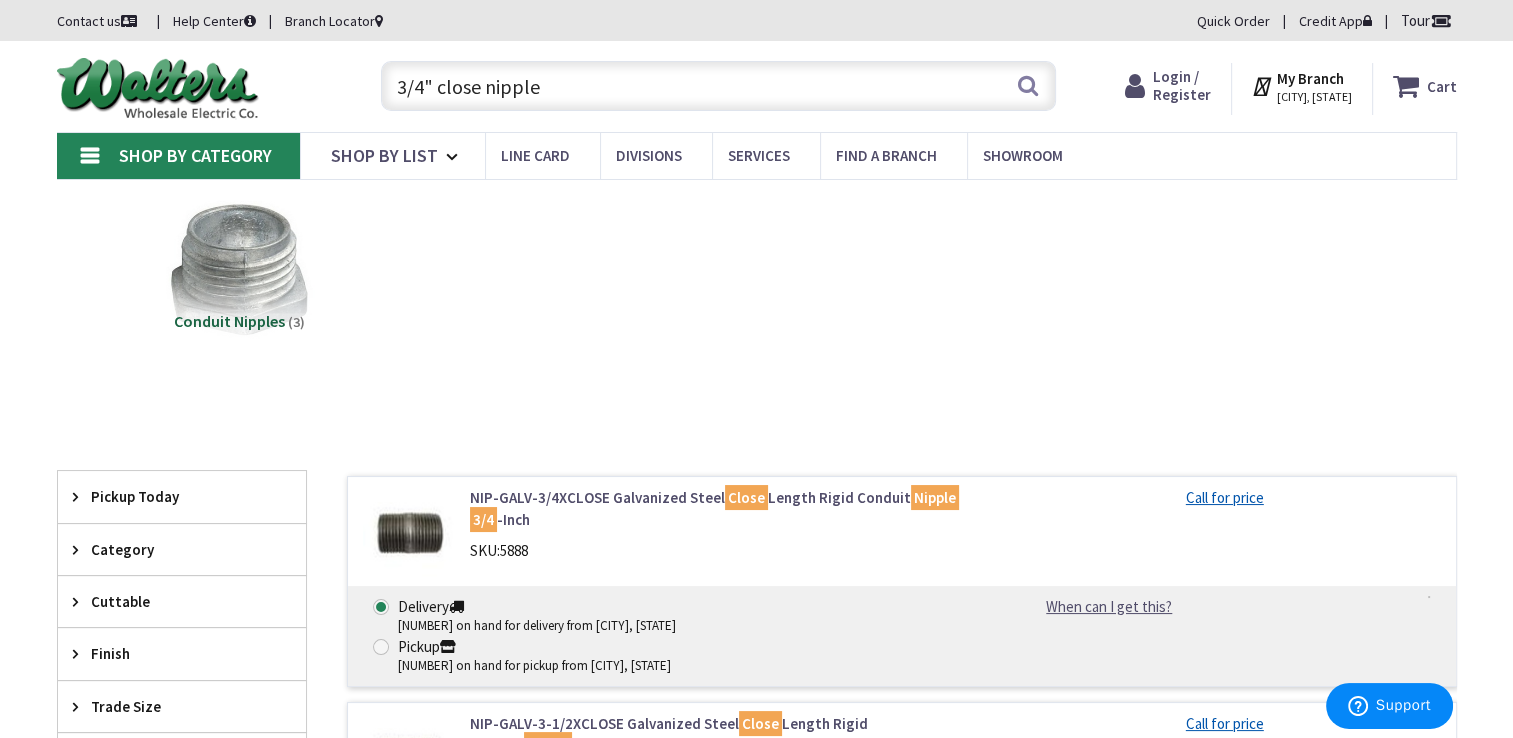 drag, startPoint x: 585, startPoint y: 94, endPoint x: 437, endPoint y: 97, distance: 148.0304 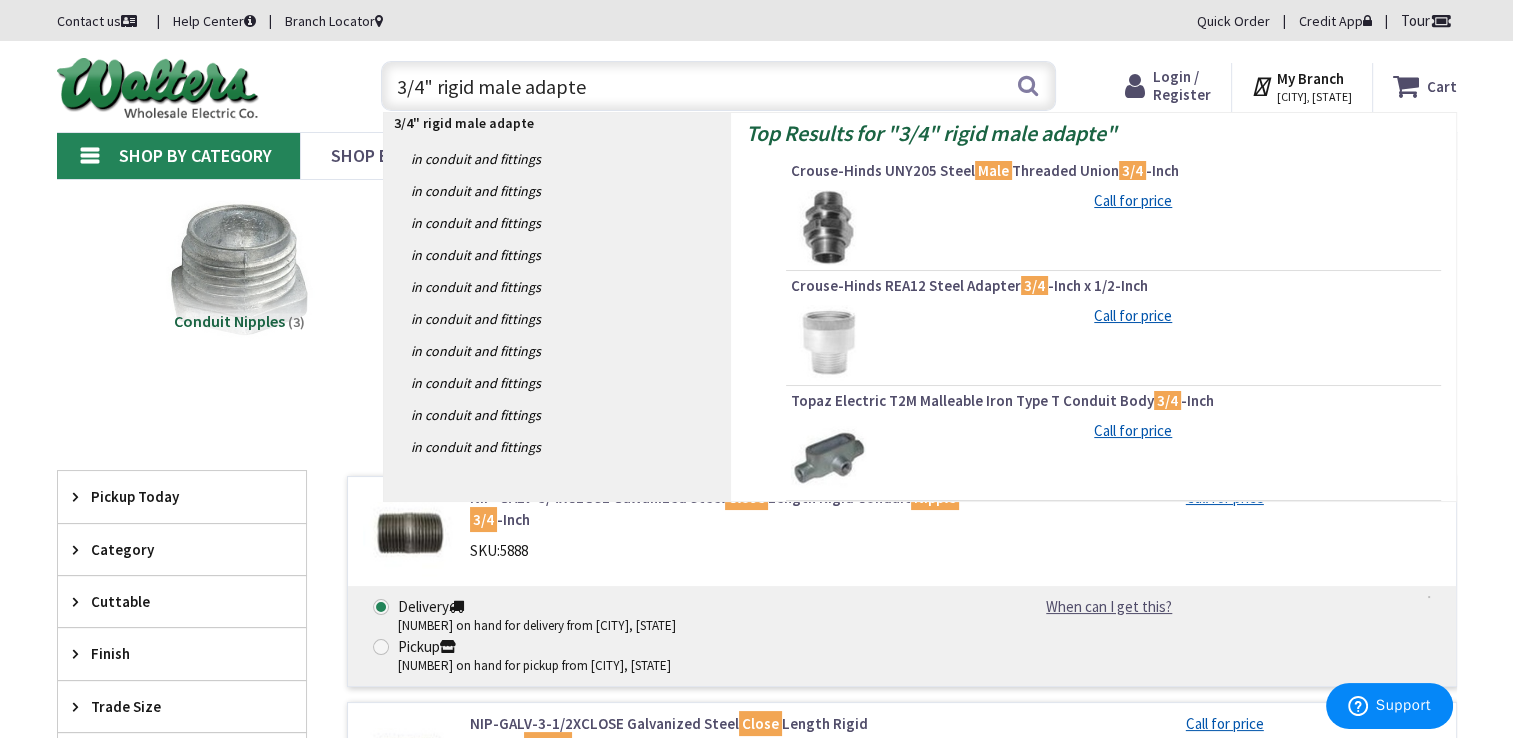 type on "3/4" rigid male adapter" 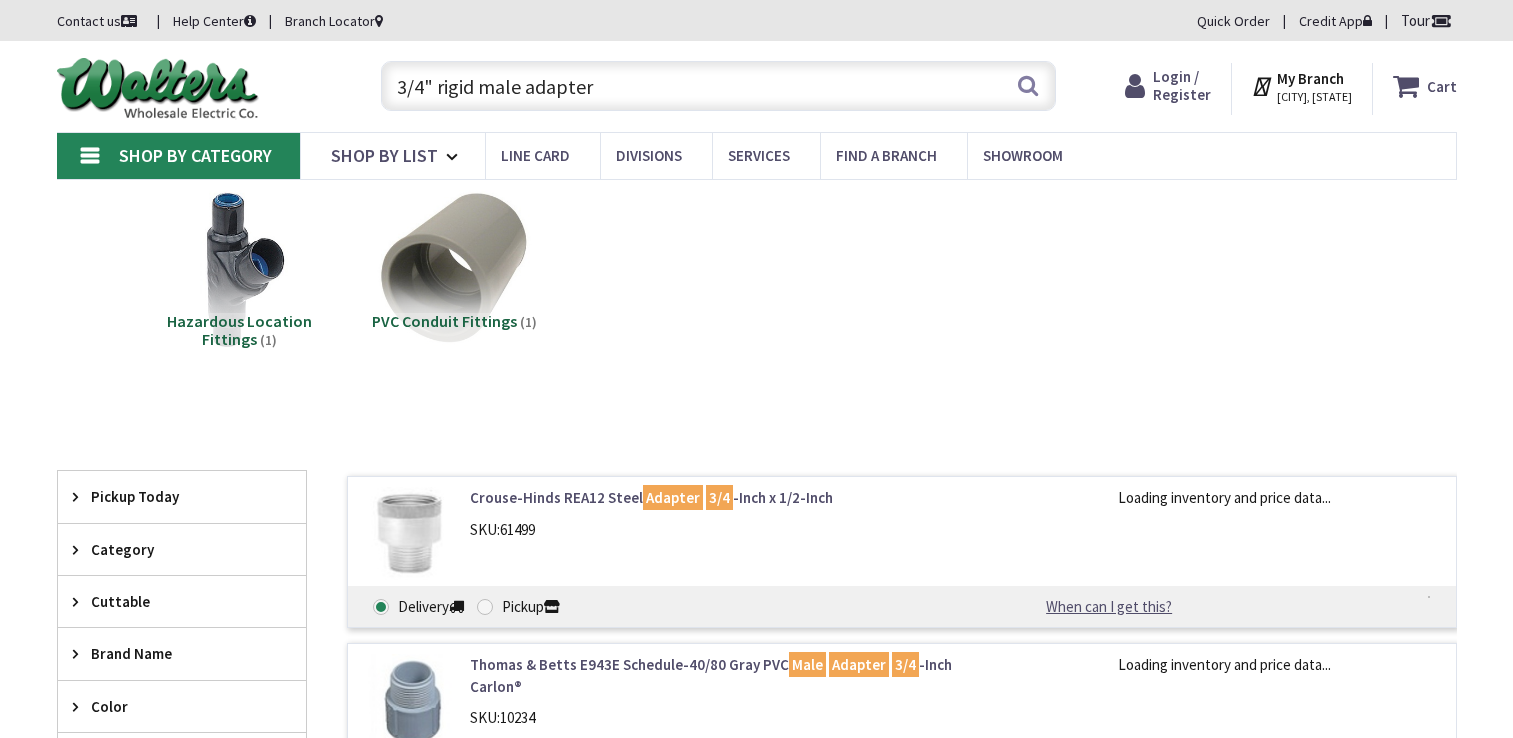 scroll, scrollTop: 0, scrollLeft: 0, axis: both 